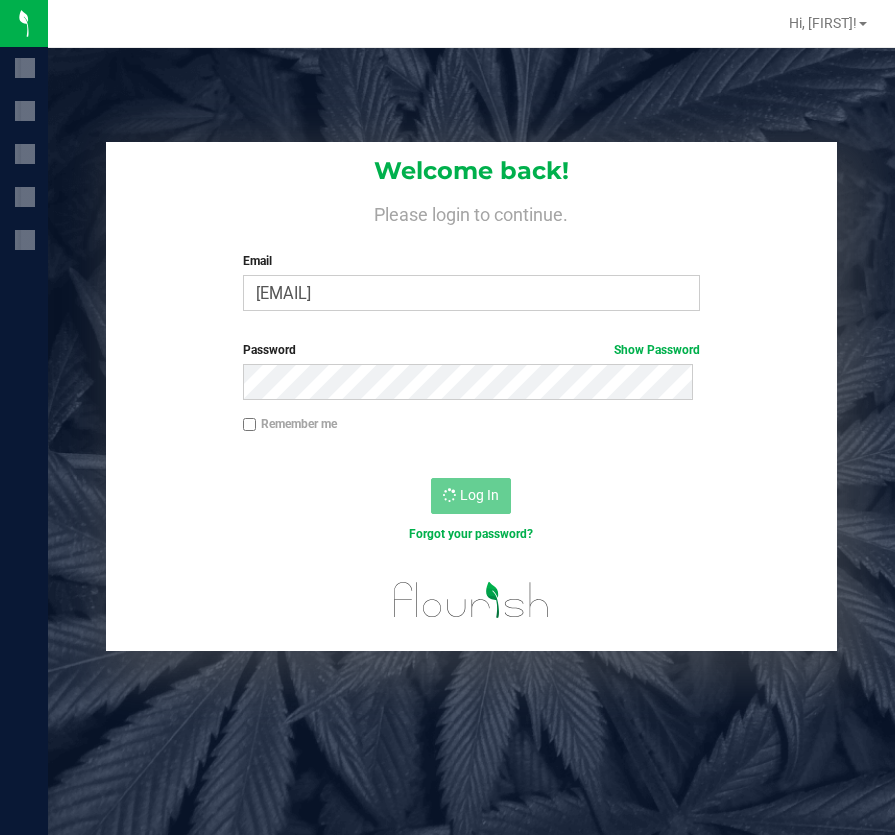 scroll, scrollTop: 0, scrollLeft: 0, axis: both 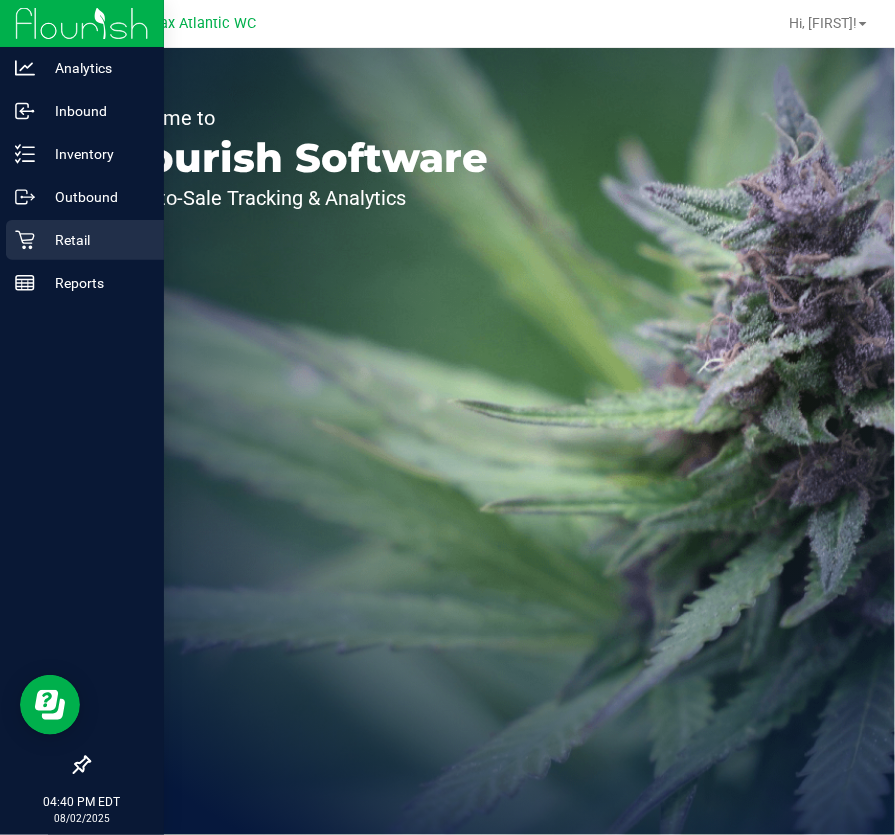 click 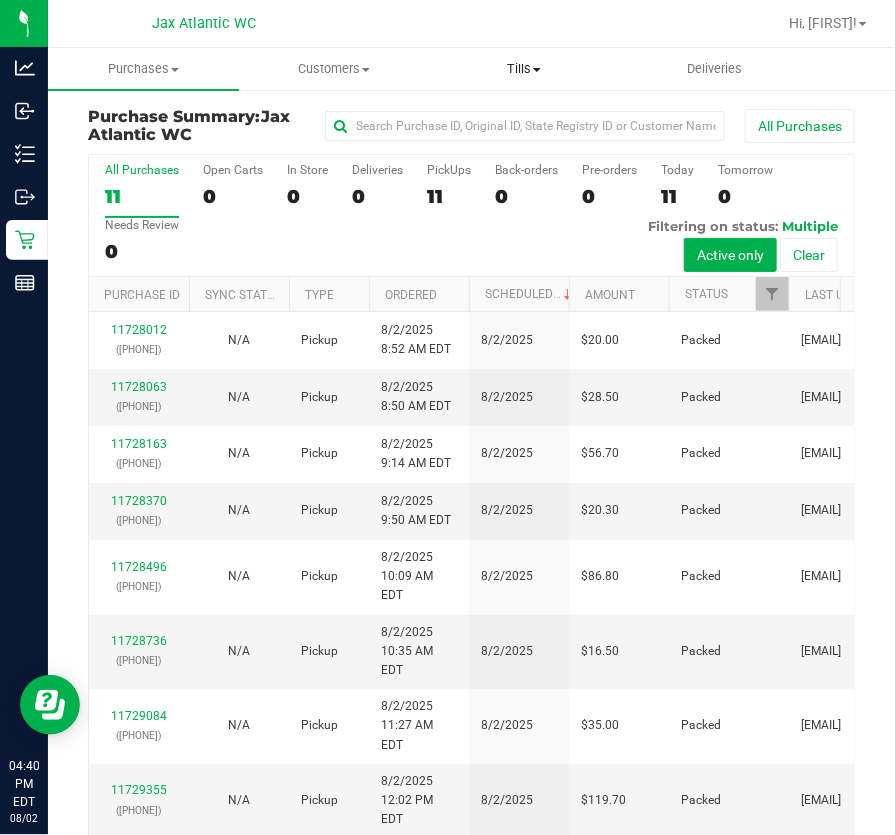 click on "Tills
Manage tills
Reconcile e-payments" at bounding box center (524, 69) 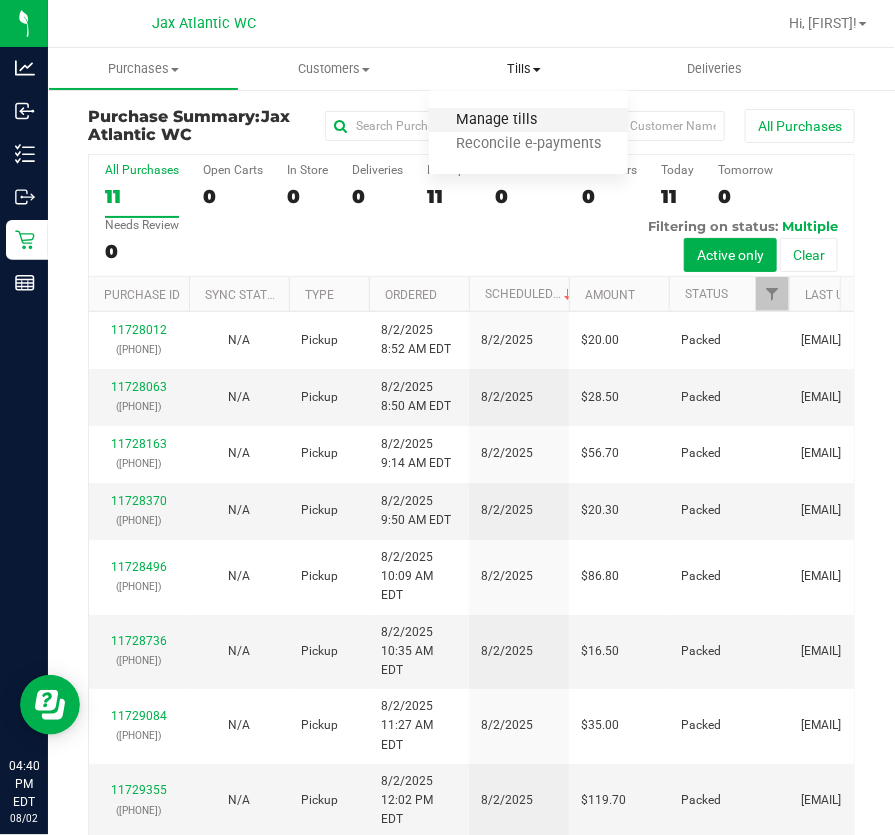 click on "Manage tills" at bounding box center [496, 120] 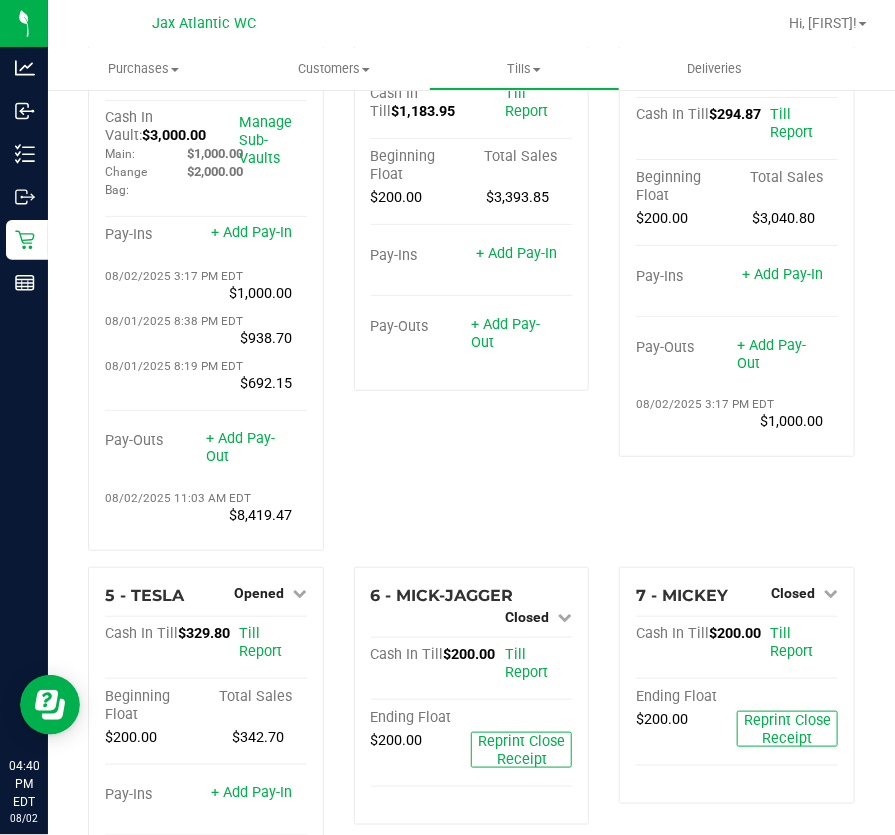 scroll, scrollTop: 272, scrollLeft: 0, axis: vertical 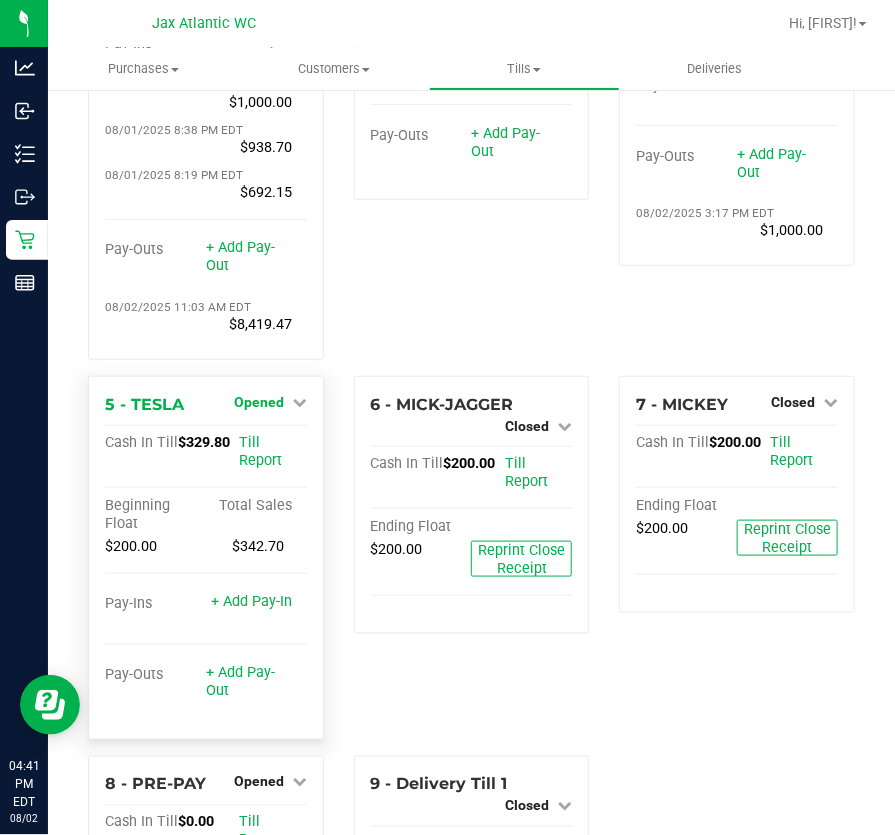 click on "Opened" at bounding box center [259, 402] 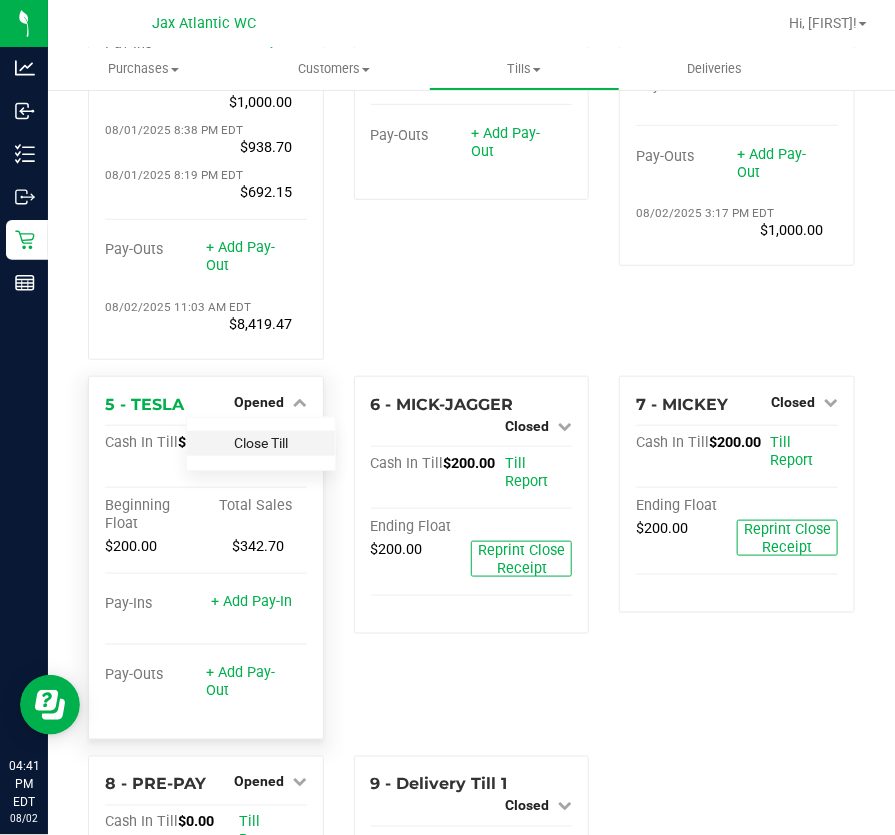 click on "Close Till" at bounding box center [261, 443] 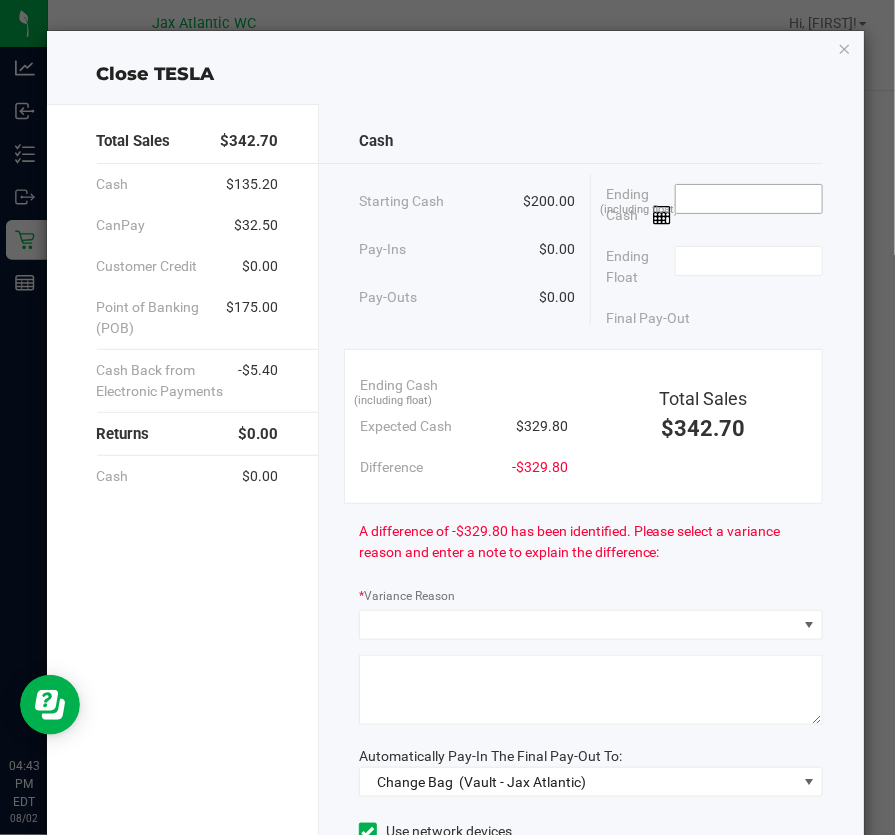 click at bounding box center (749, 199) 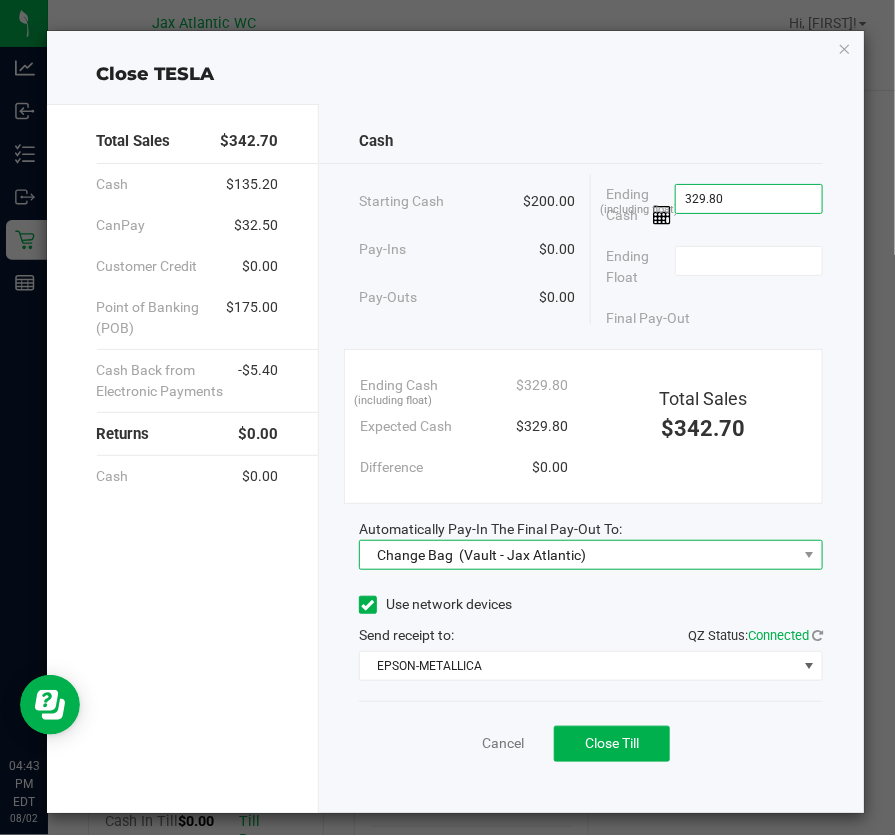 type on "$329.80" 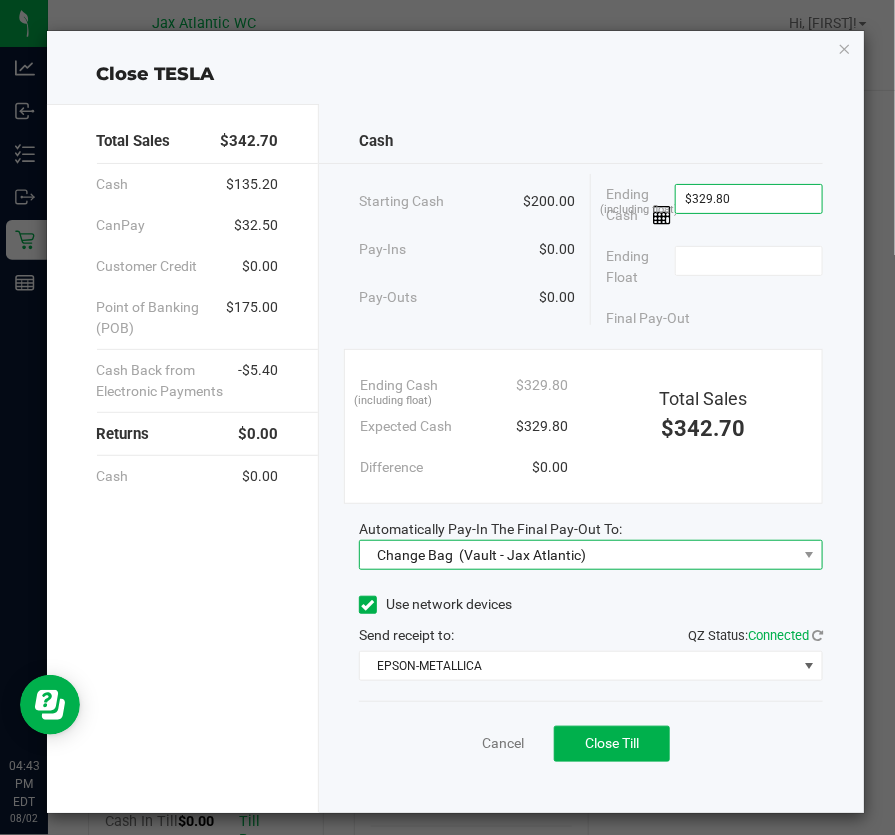 click on "Change Bag    (Vault - Jax Atlantic)" at bounding box center (477, 555) 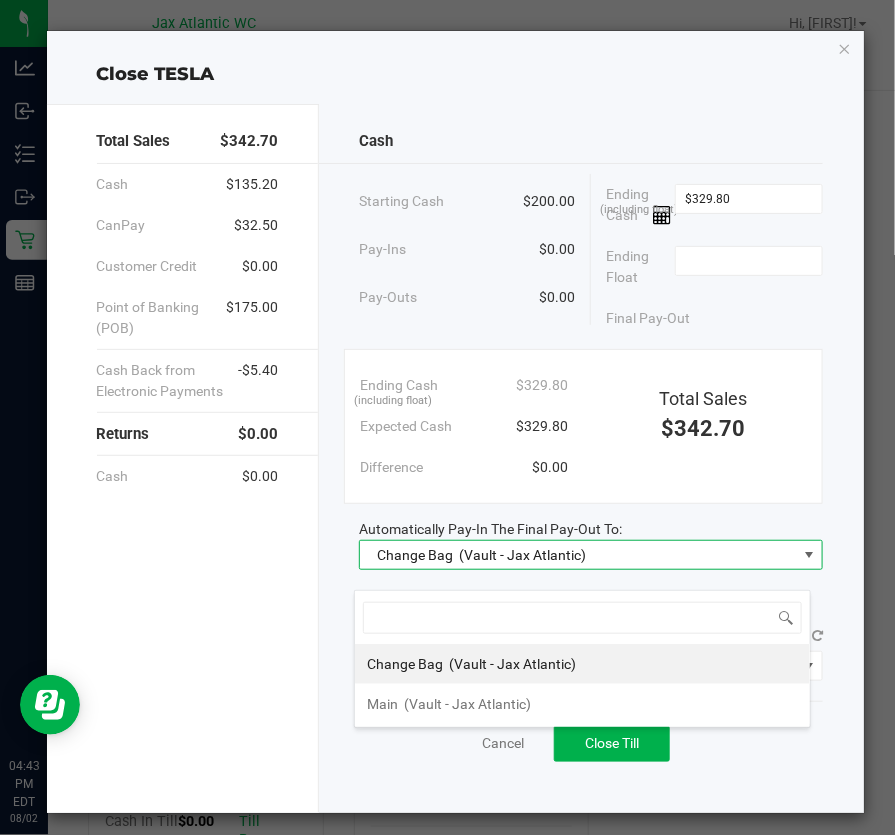 scroll, scrollTop: 99970, scrollLeft: 99542, axis: both 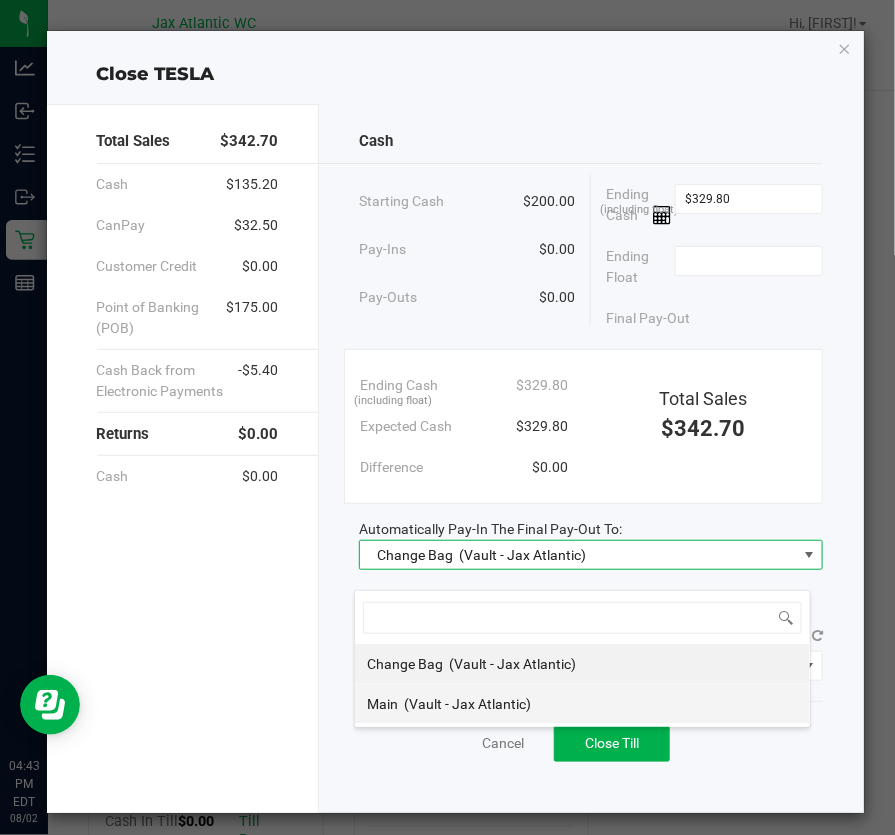 click on "(Vault - Jax Atlantic)" at bounding box center (467, 704) 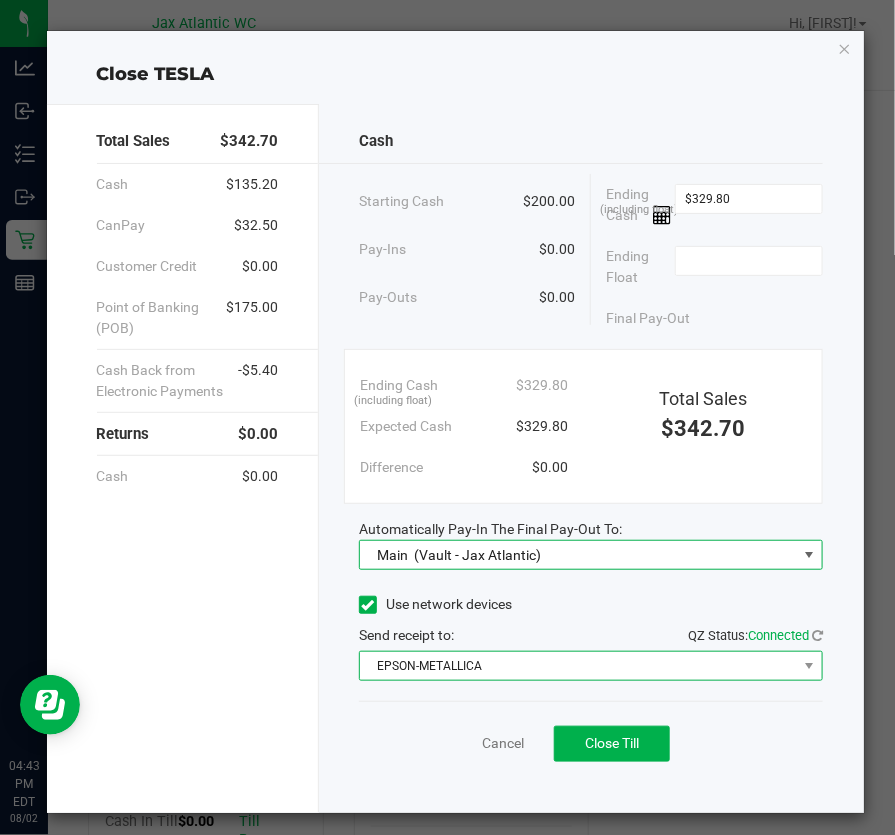 click on "EPSON-METALLICA" at bounding box center (579, 666) 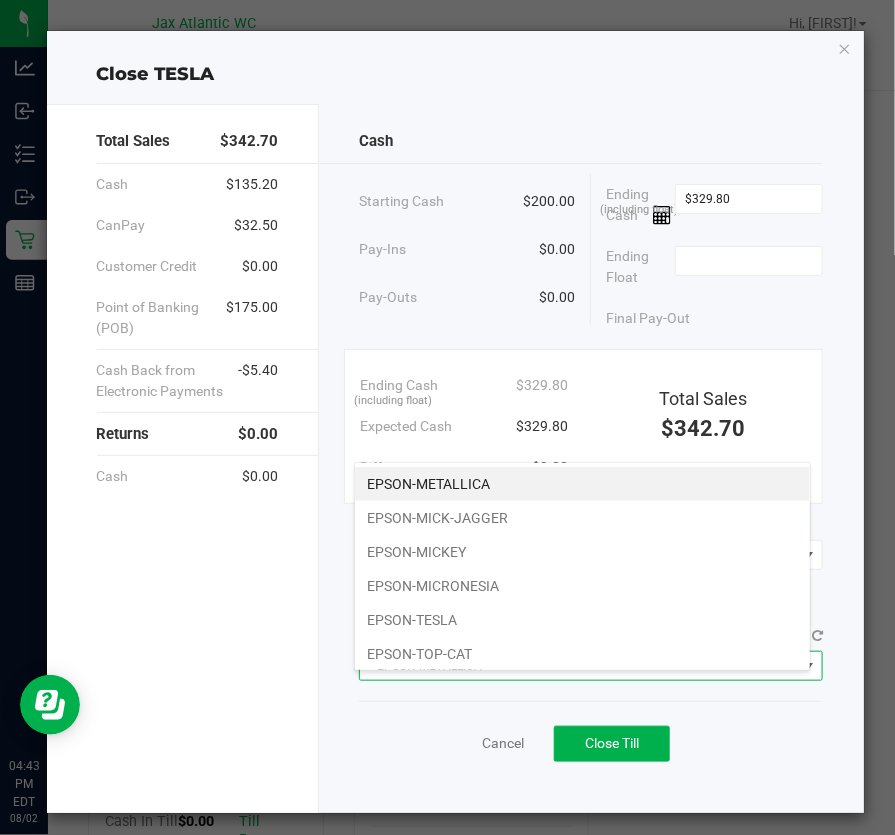 scroll, scrollTop: 99970, scrollLeft: 99542, axis: both 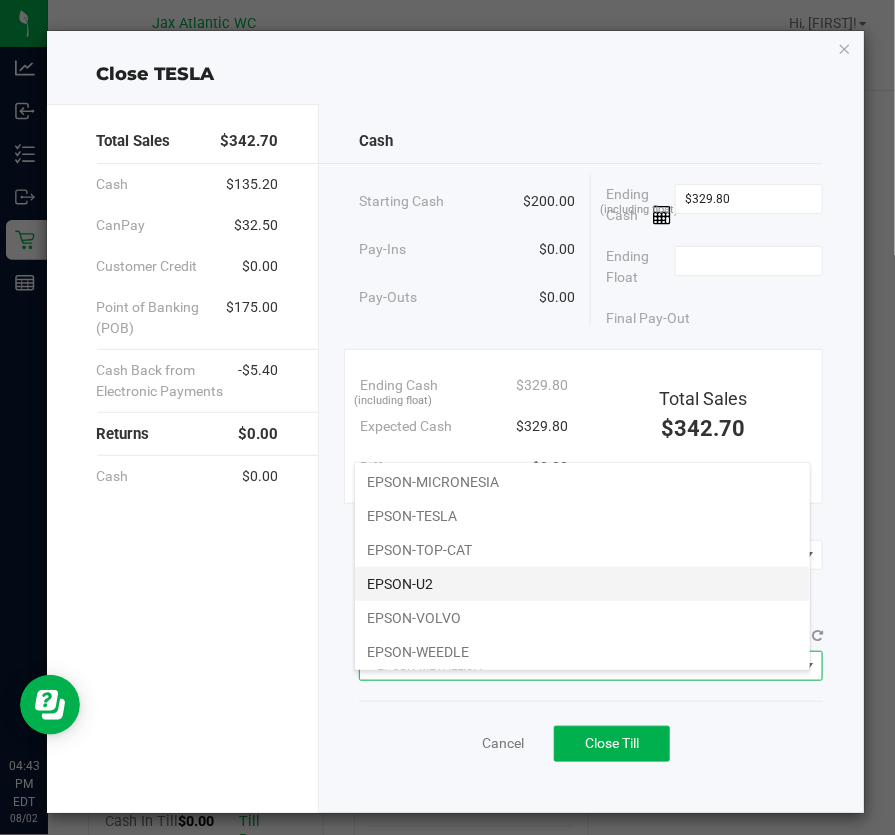 click on "EPSON-U2" at bounding box center [582, 584] 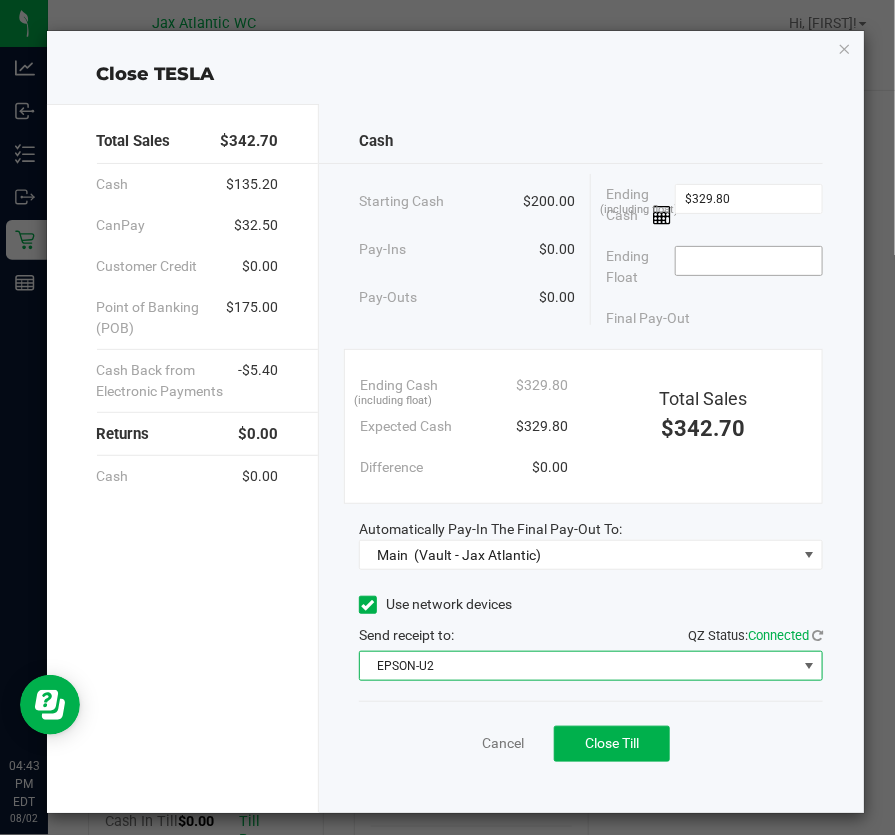 click at bounding box center [749, 261] 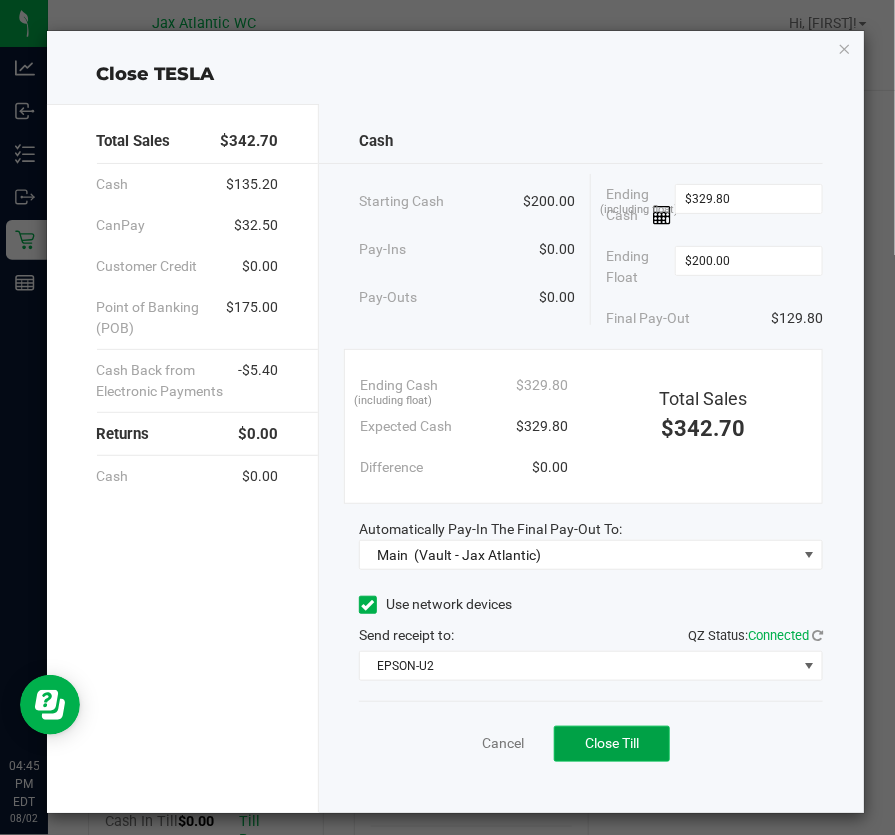 type on "$200.00" 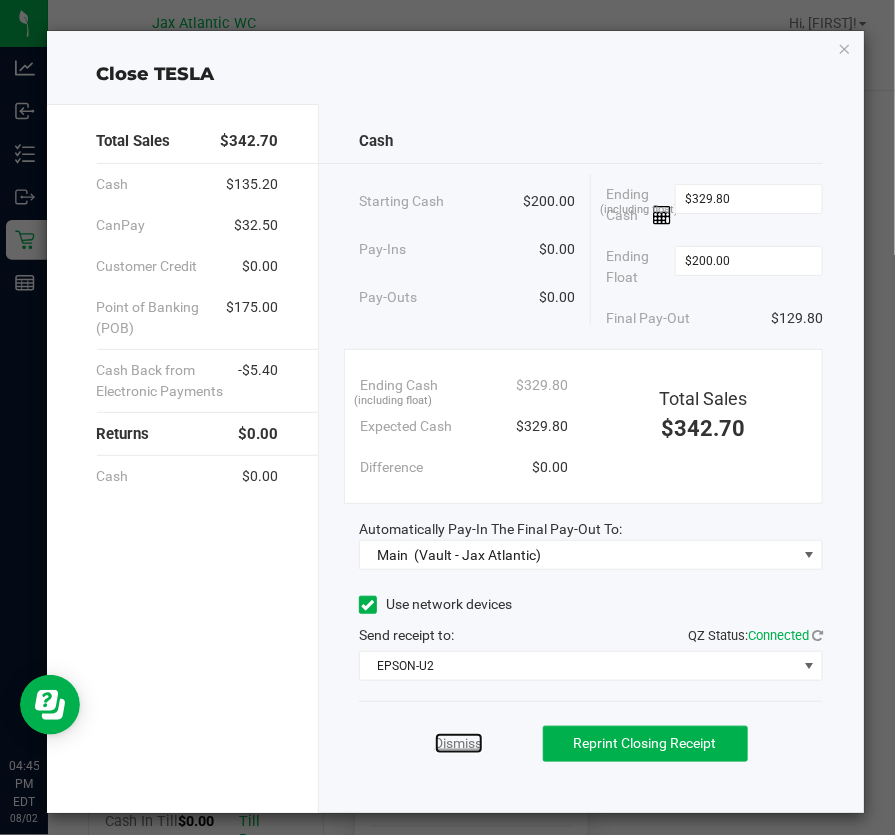 click on "Dismiss" 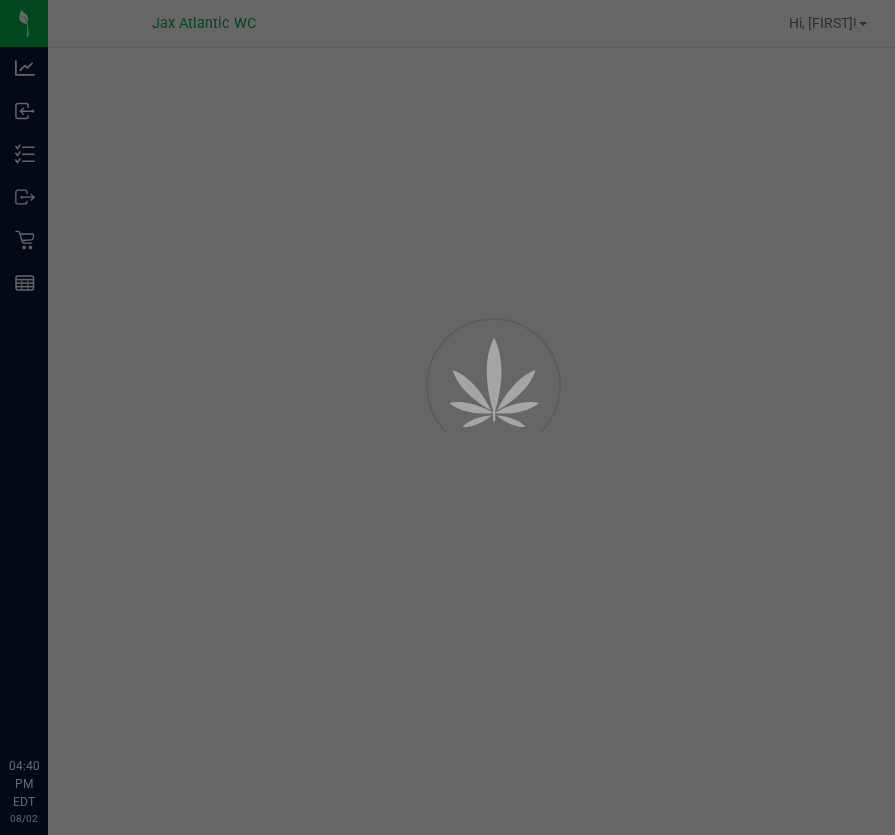 scroll, scrollTop: 0, scrollLeft: 0, axis: both 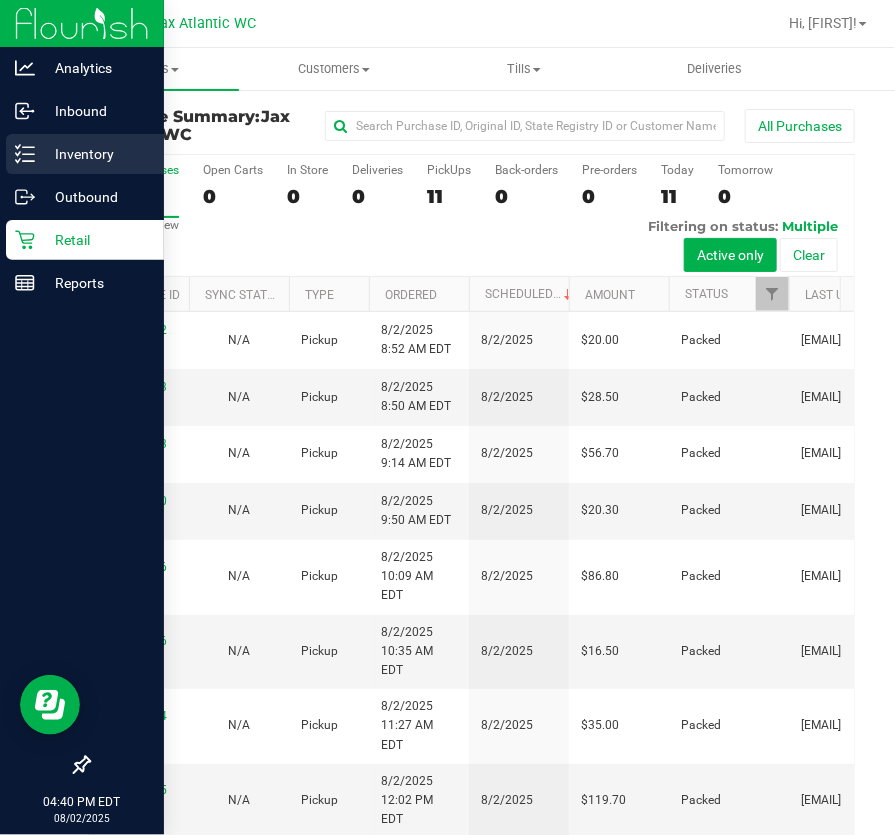 click 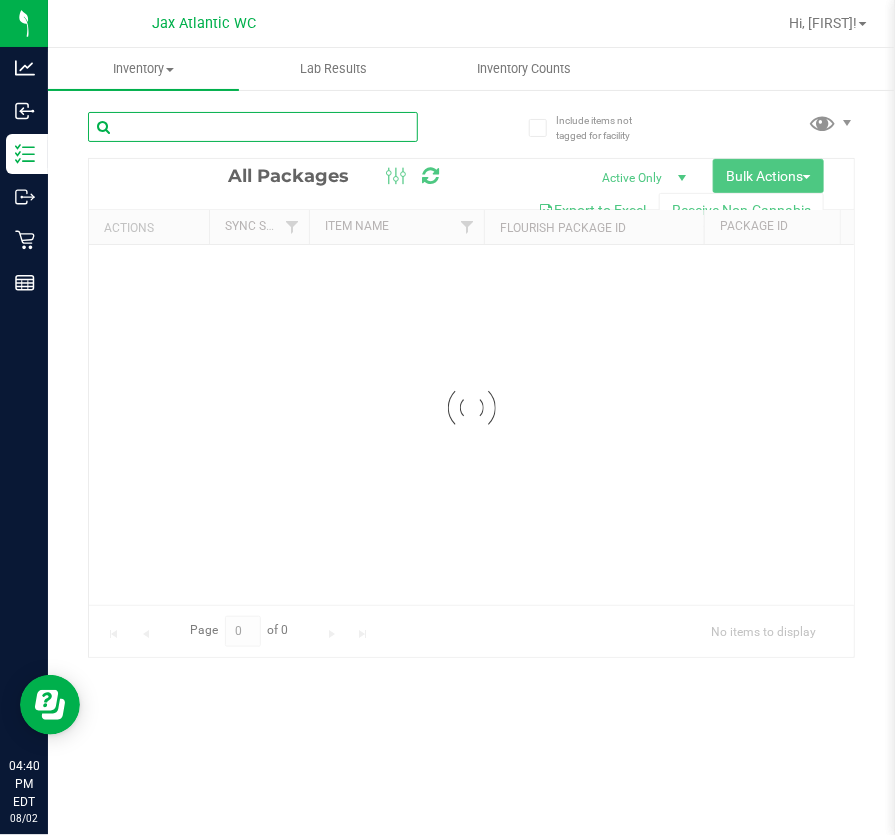 click at bounding box center [253, 127] 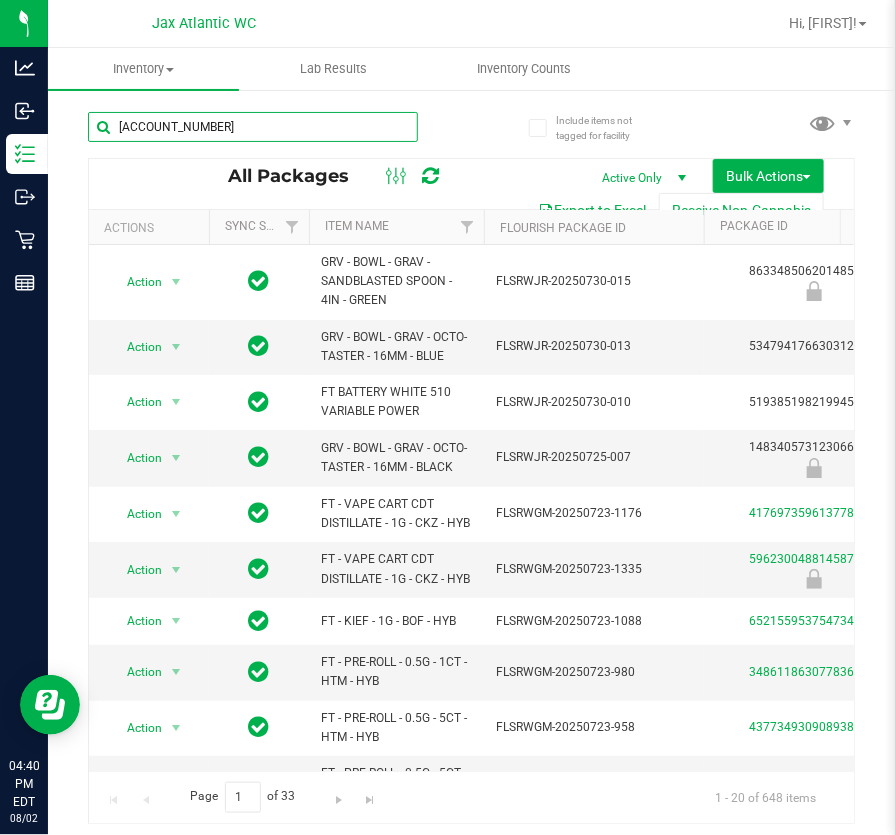 type on "[ACCOUNT_NUMBER]" 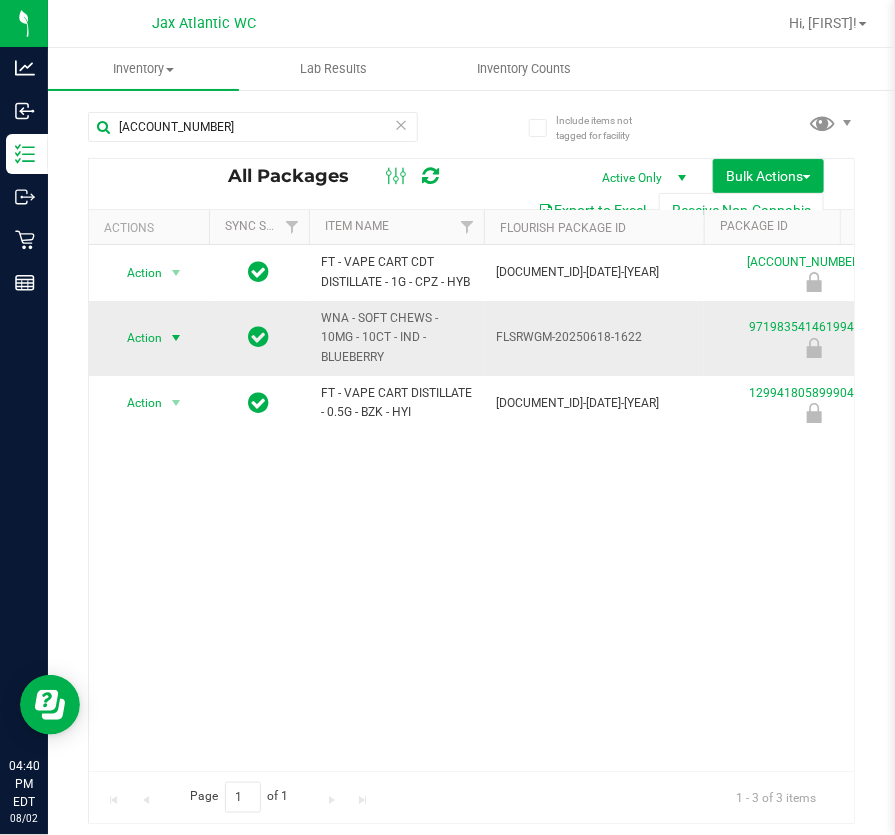 click on "Action" at bounding box center [136, 338] 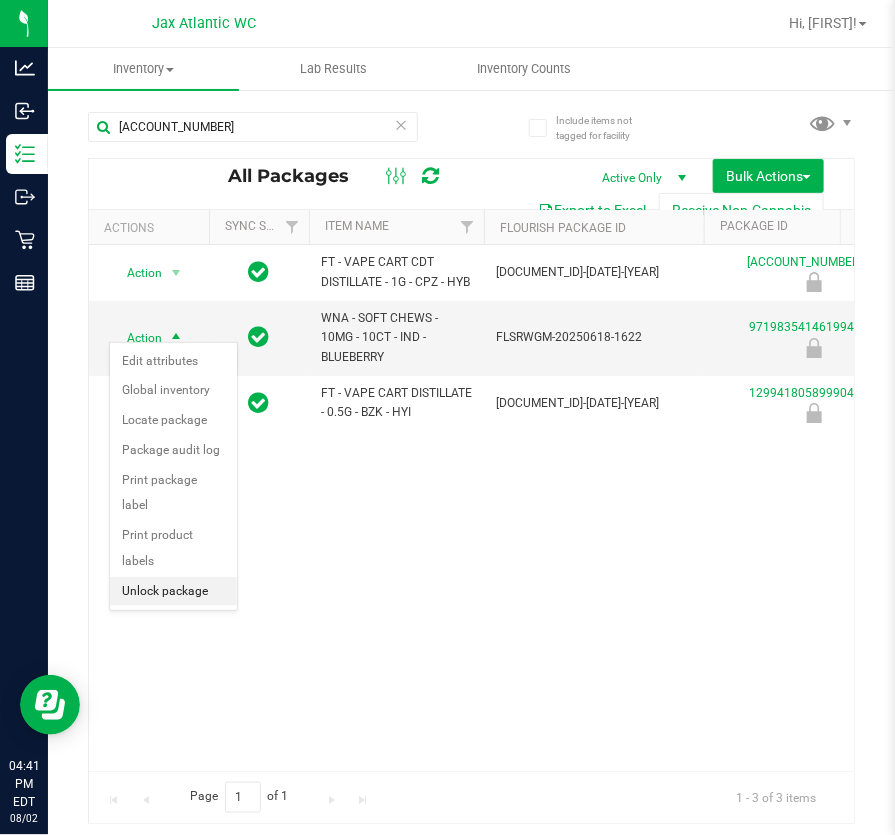 click on "Unlock package" at bounding box center [173, 592] 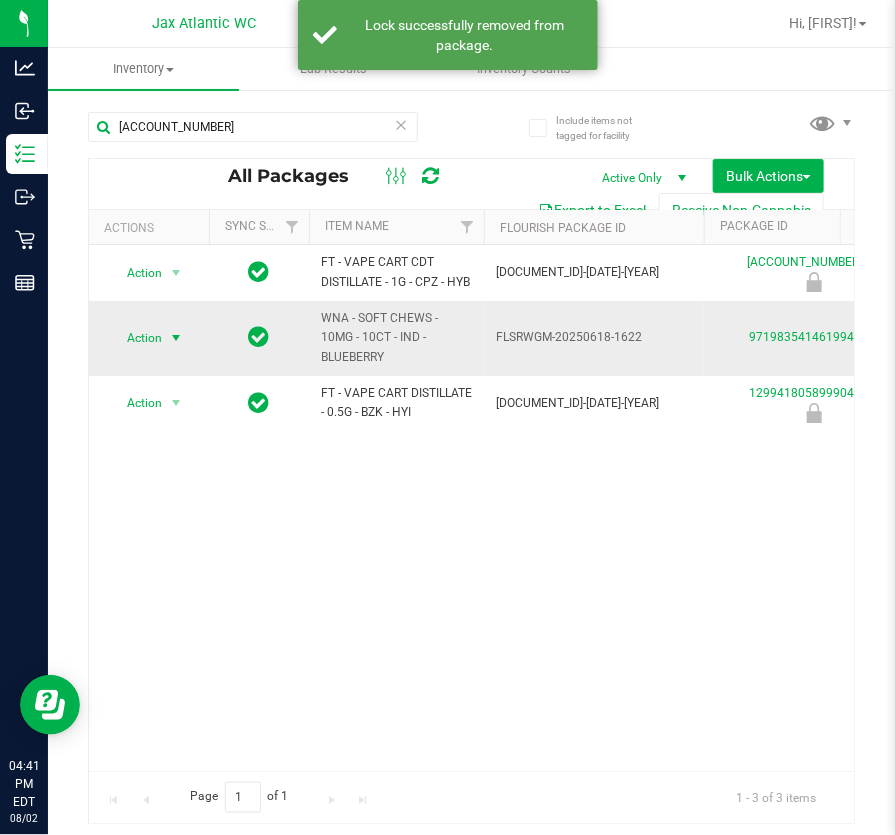 click at bounding box center [176, 338] 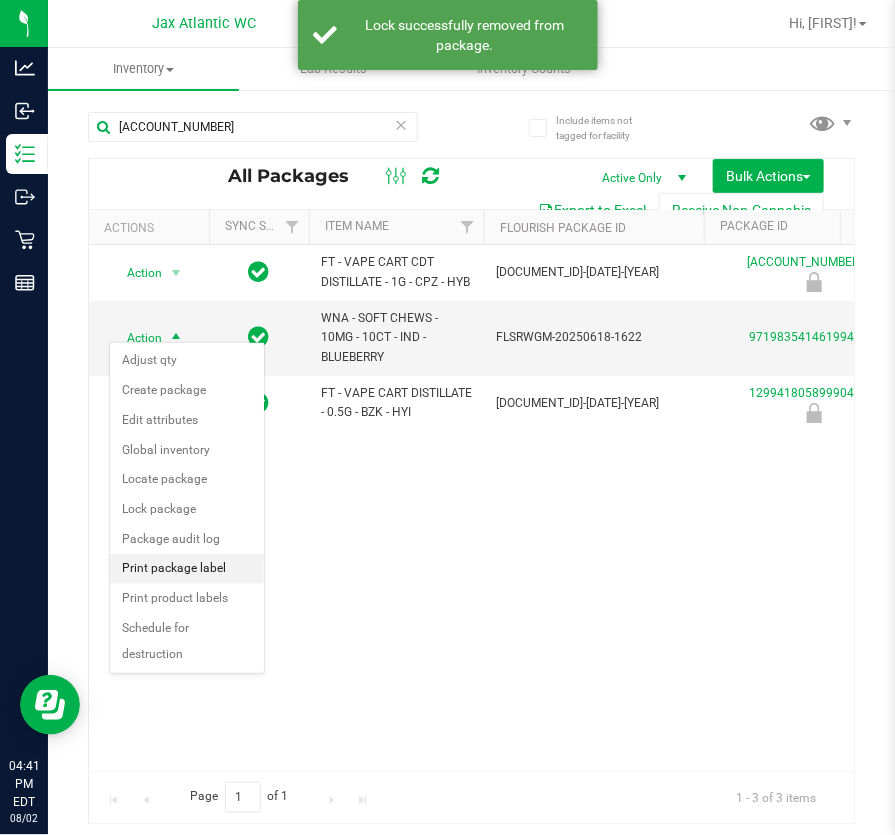 click on "Print package label" at bounding box center [187, 569] 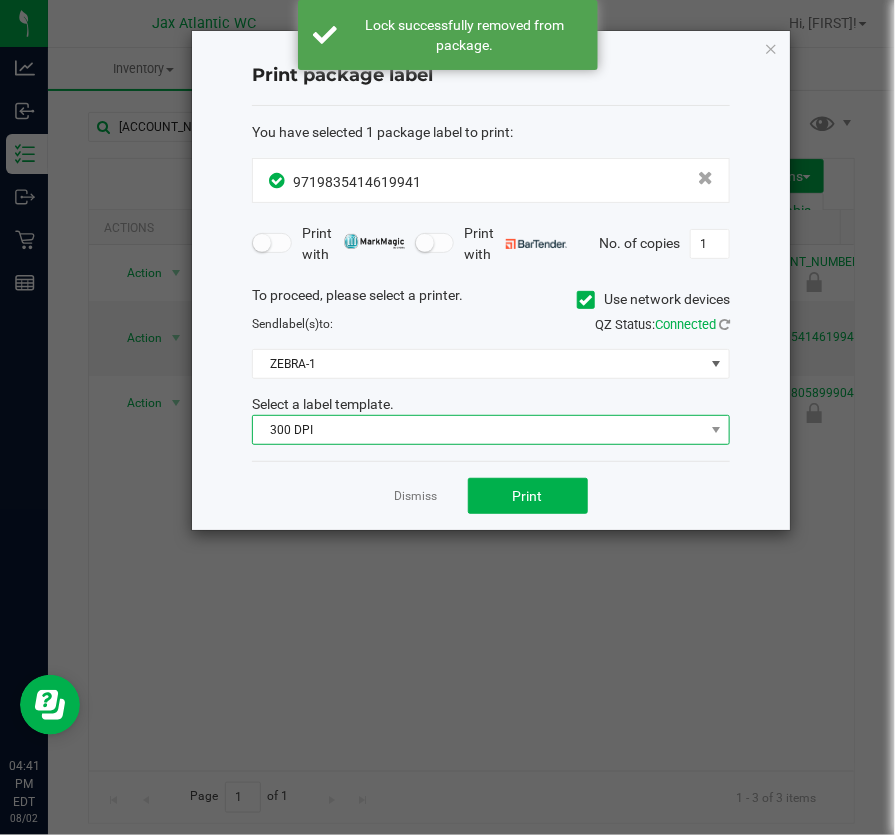 click on "300 DPI" at bounding box center (478, 430) 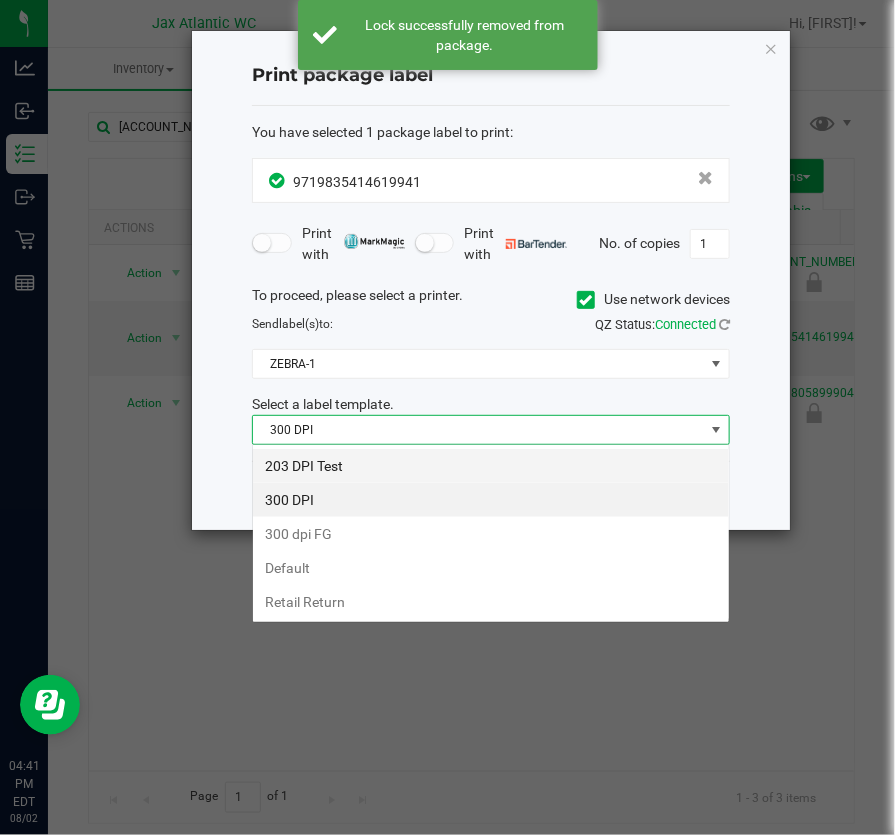 scroll, scrollTop: 99970, scrollLeft: 99521, axis: both 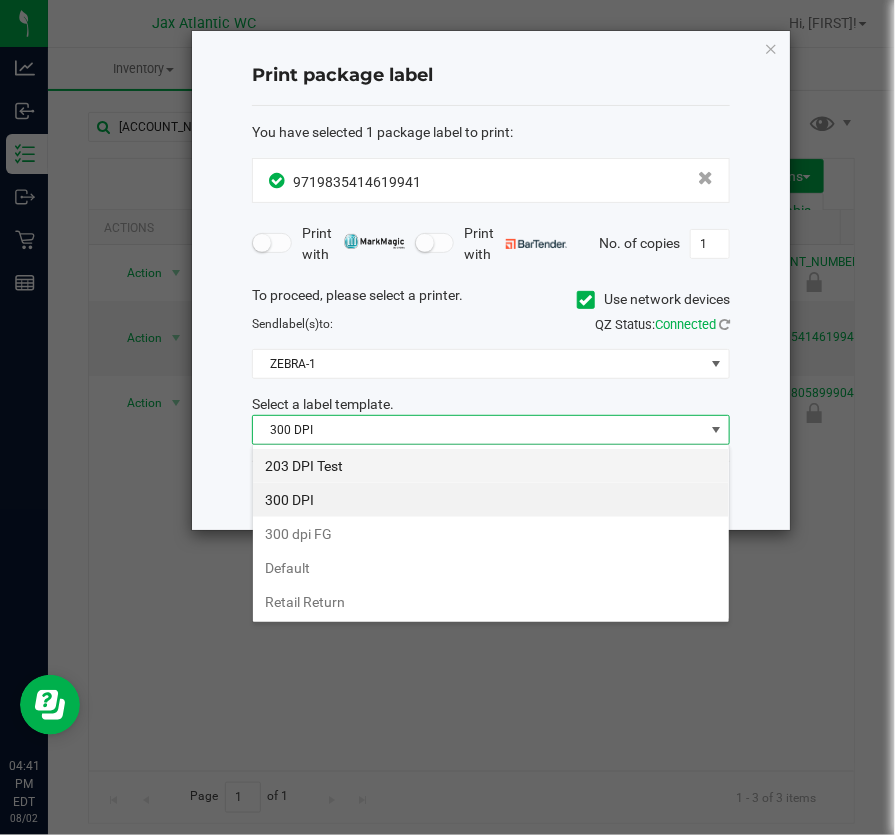 click on "203 DPI Test" at bounding box center [491, 466] 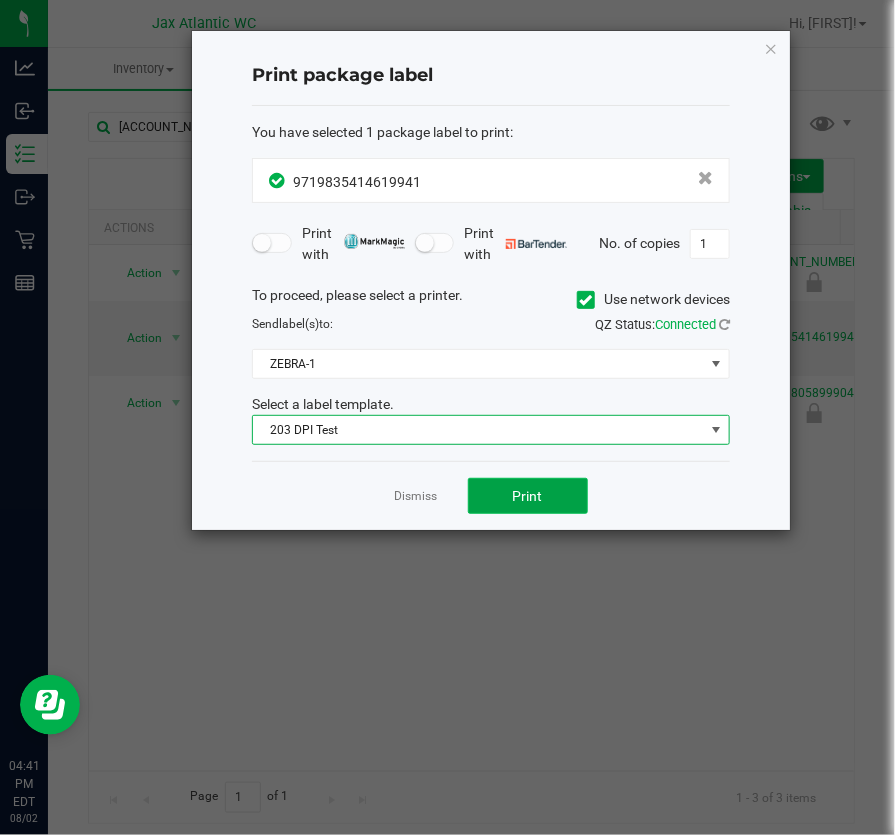 click on "Print" 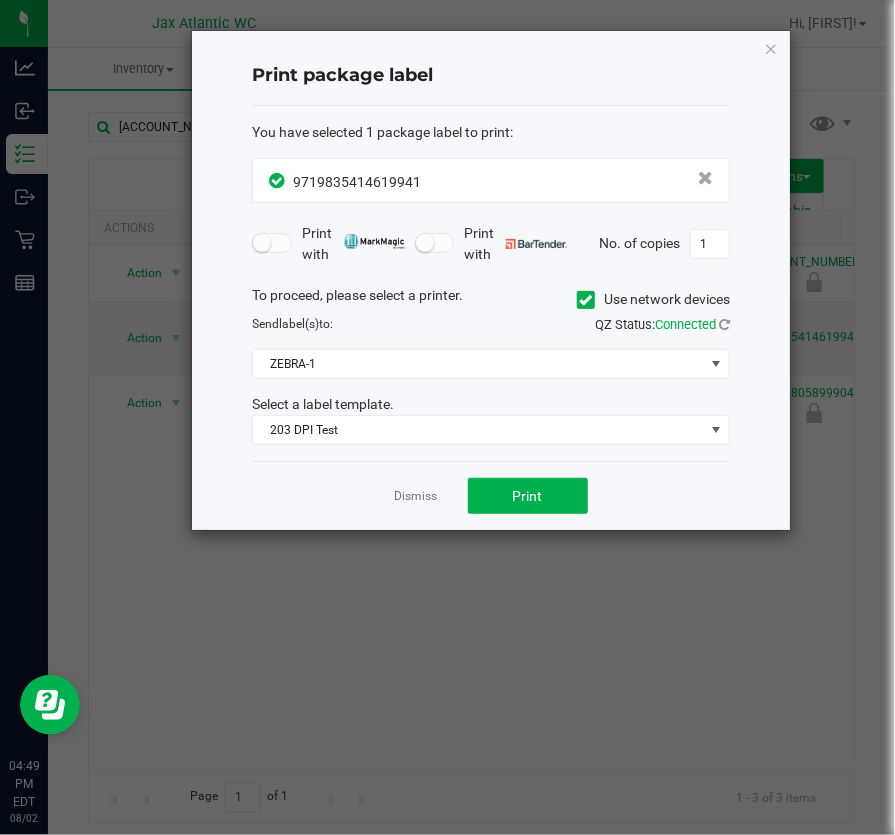 click on "Dismiss" 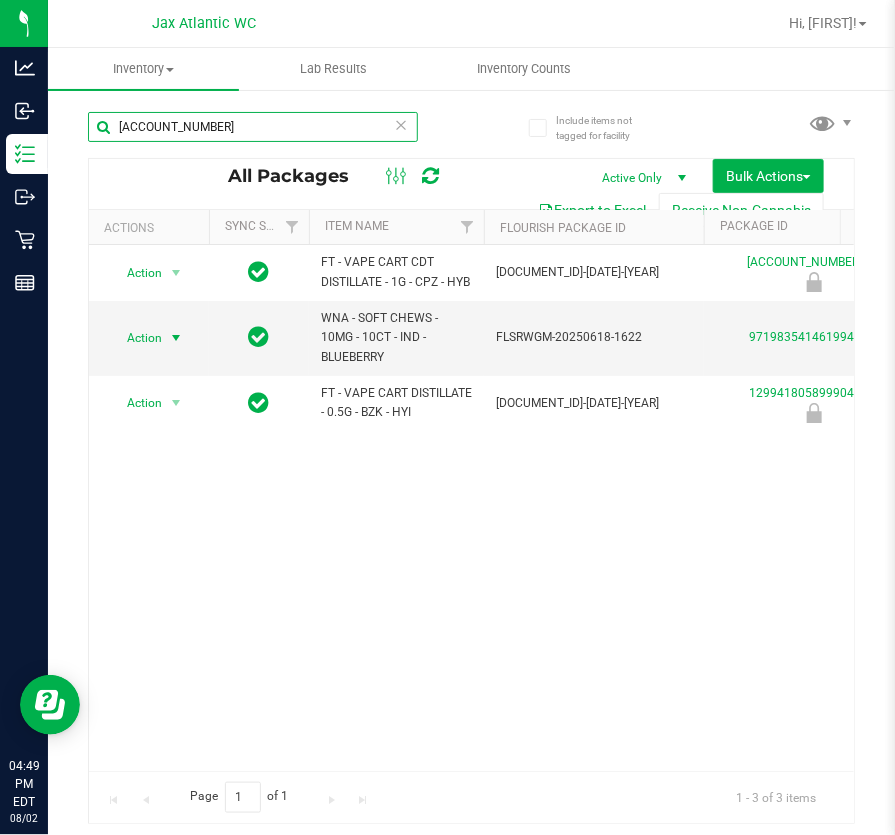 click on "[ACCOUNT_NUMBER]" at bounding box center [253, 127] 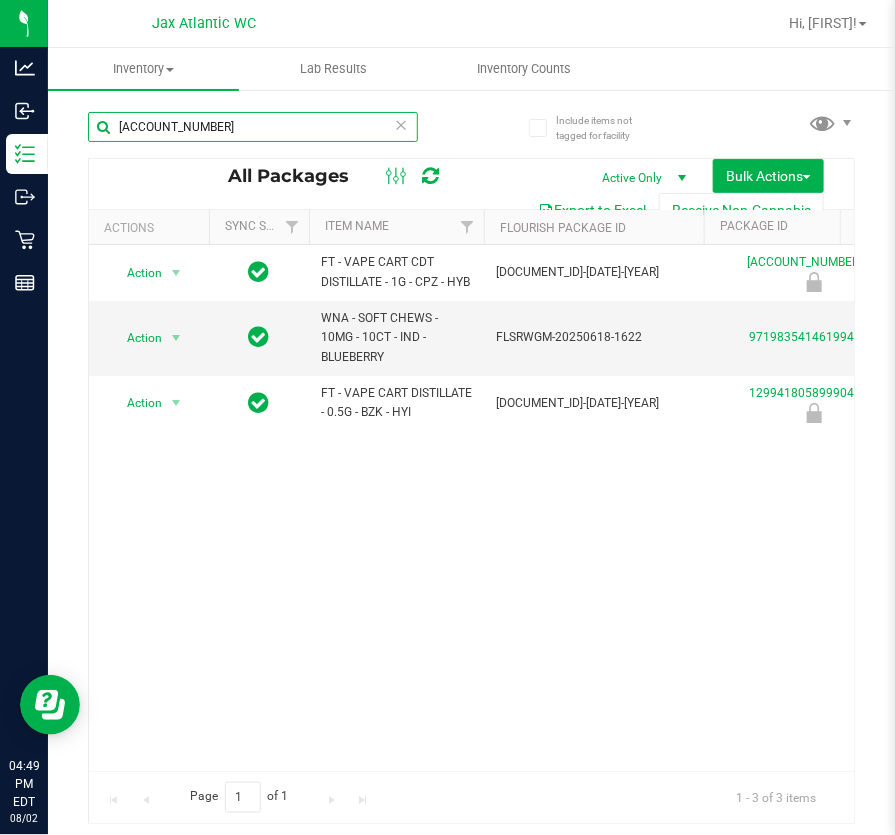 click on "[ACCOUNT_NUMBER]" at bounding box center (253, 127) 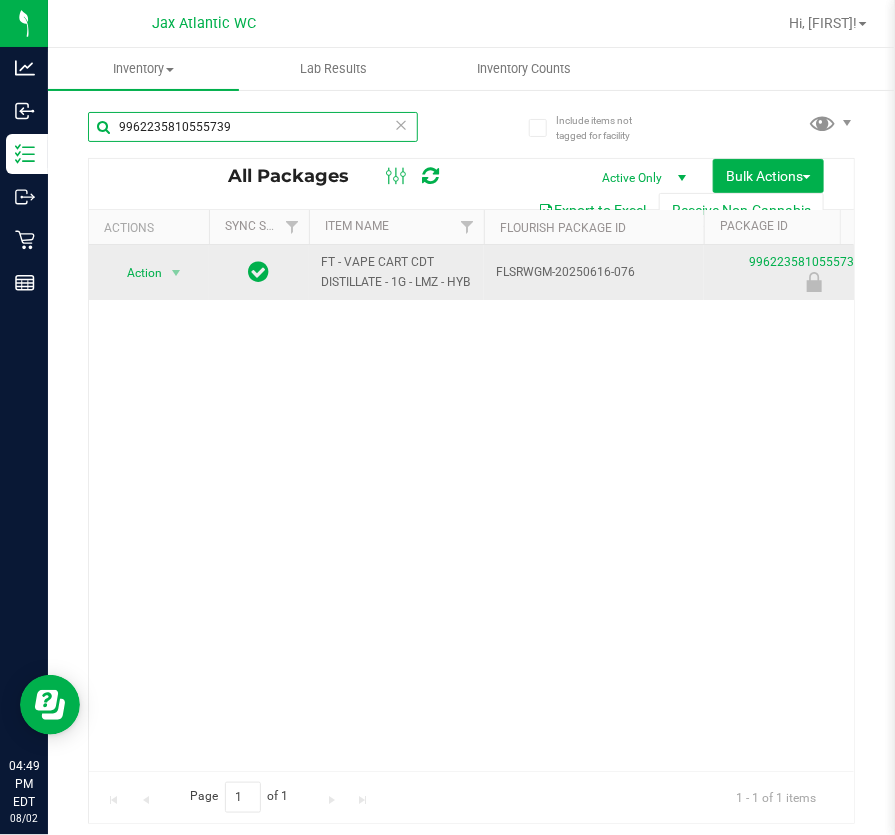 type on "9962235810555739" 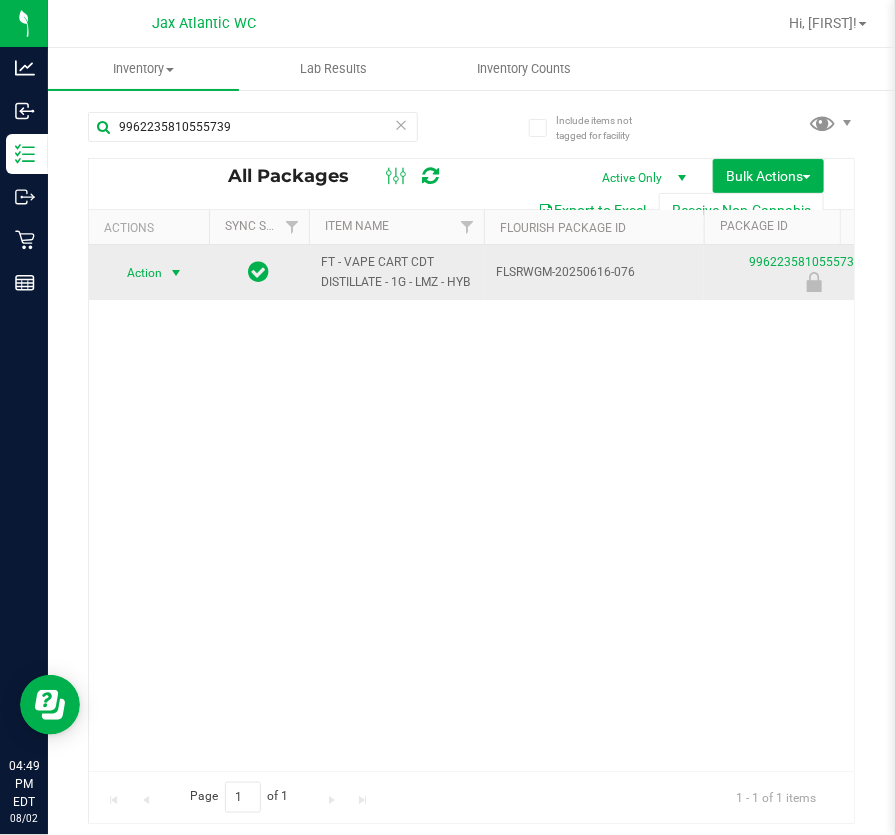 click at bounding box center [176, 273] 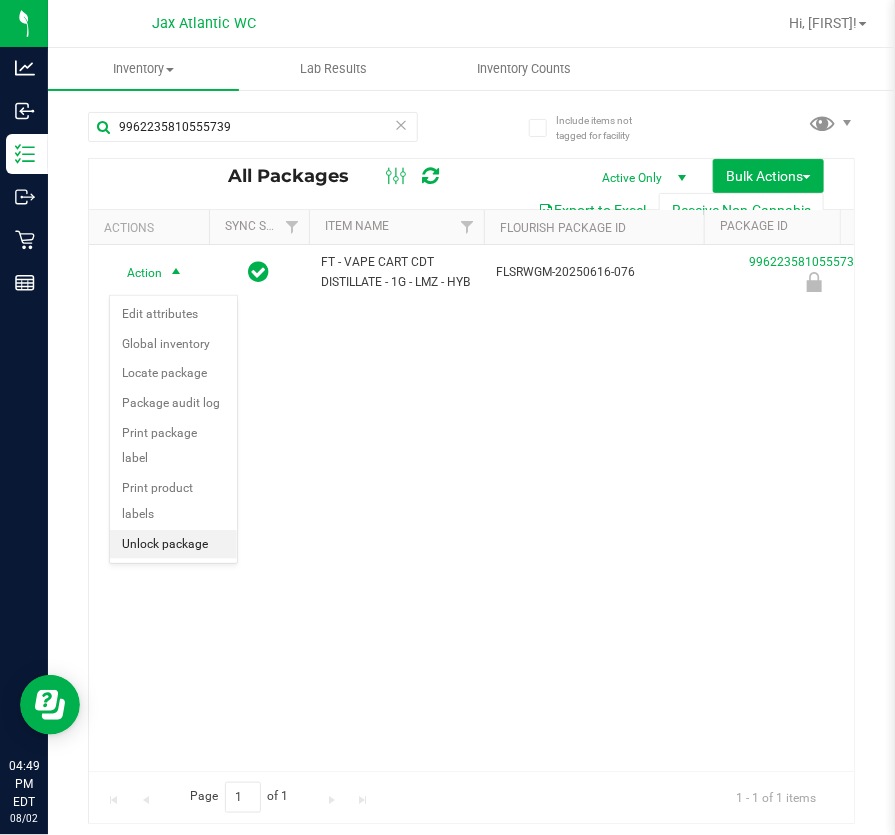 click on "Unlock package" at bounding box center (173, 545) 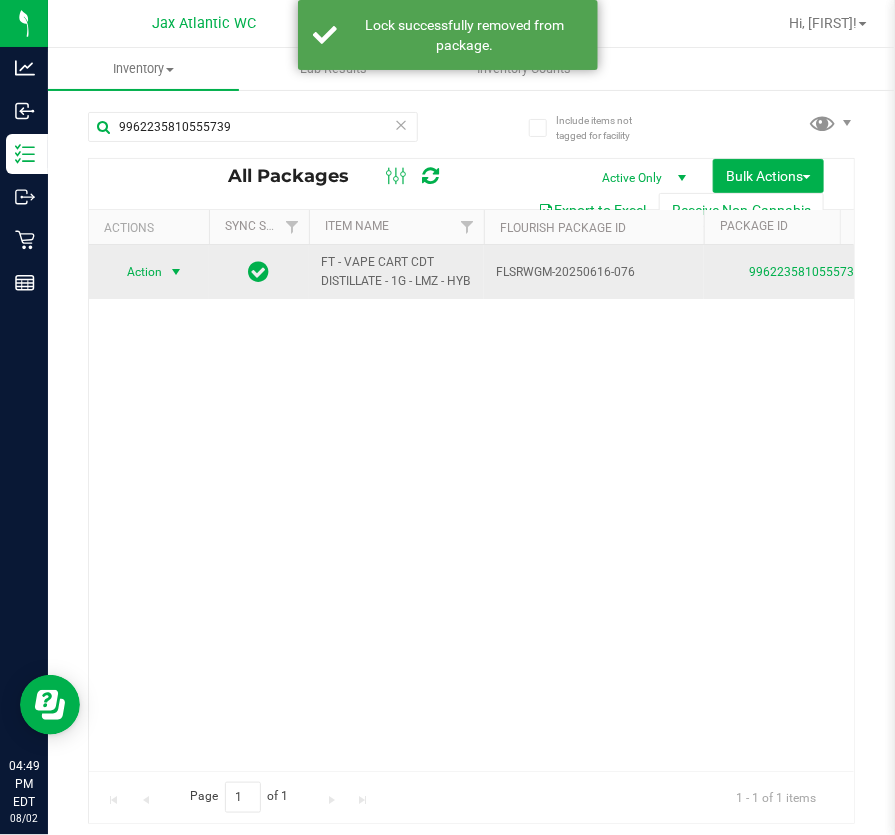 click on "Action" at bounding box center (136, 272) 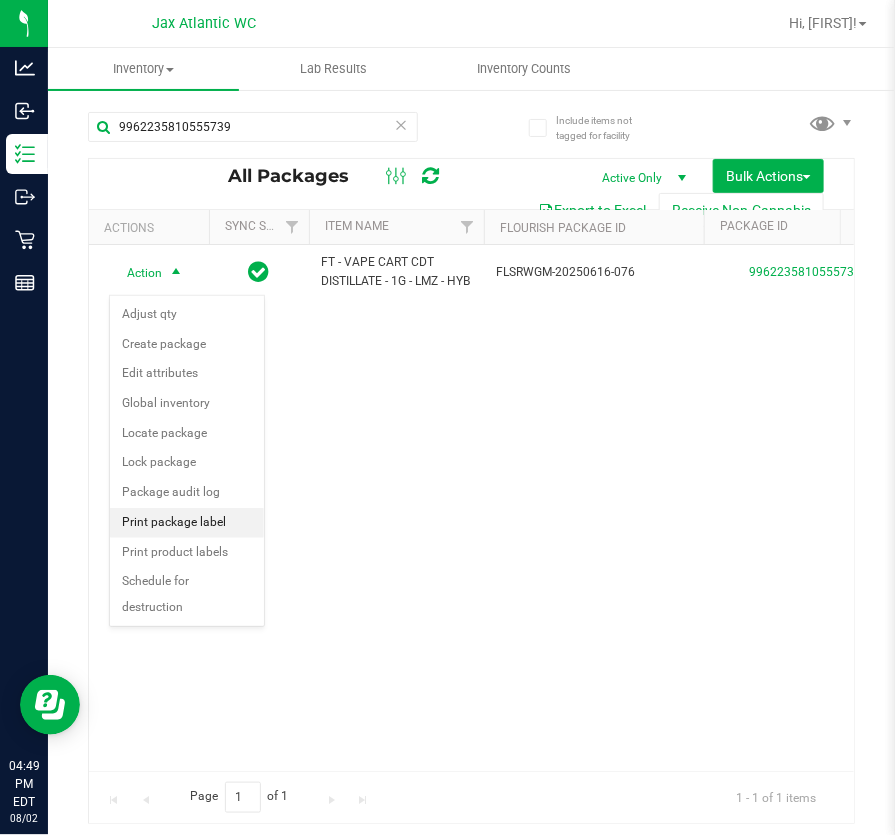click on "Print package label" at bounding box center (187, 523) 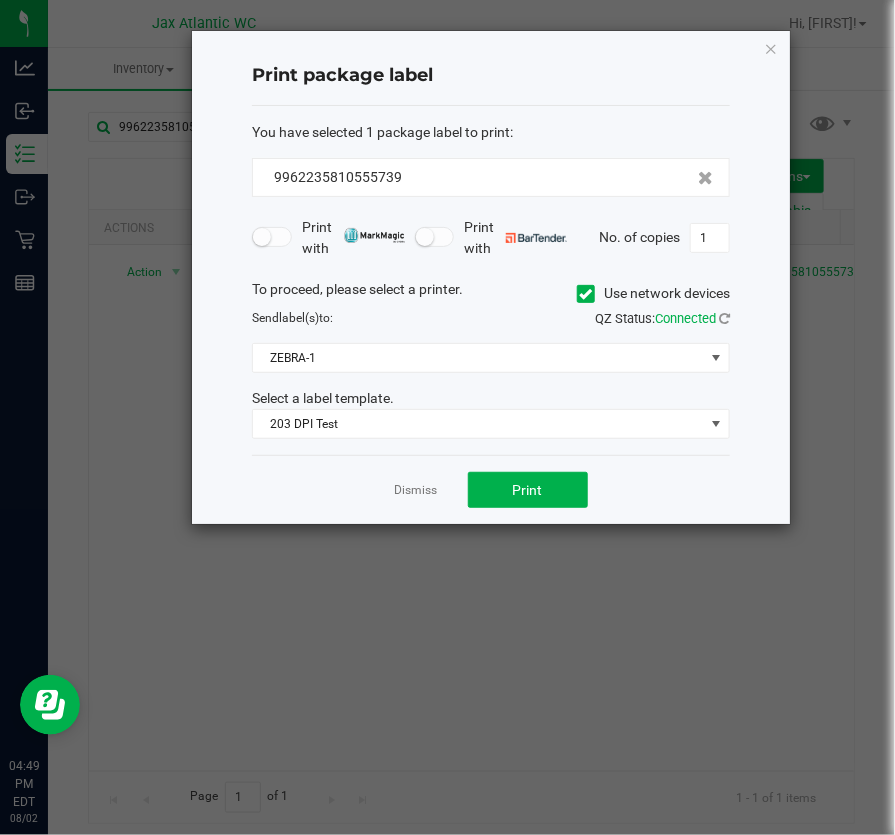 click on "Dismiss   Print" 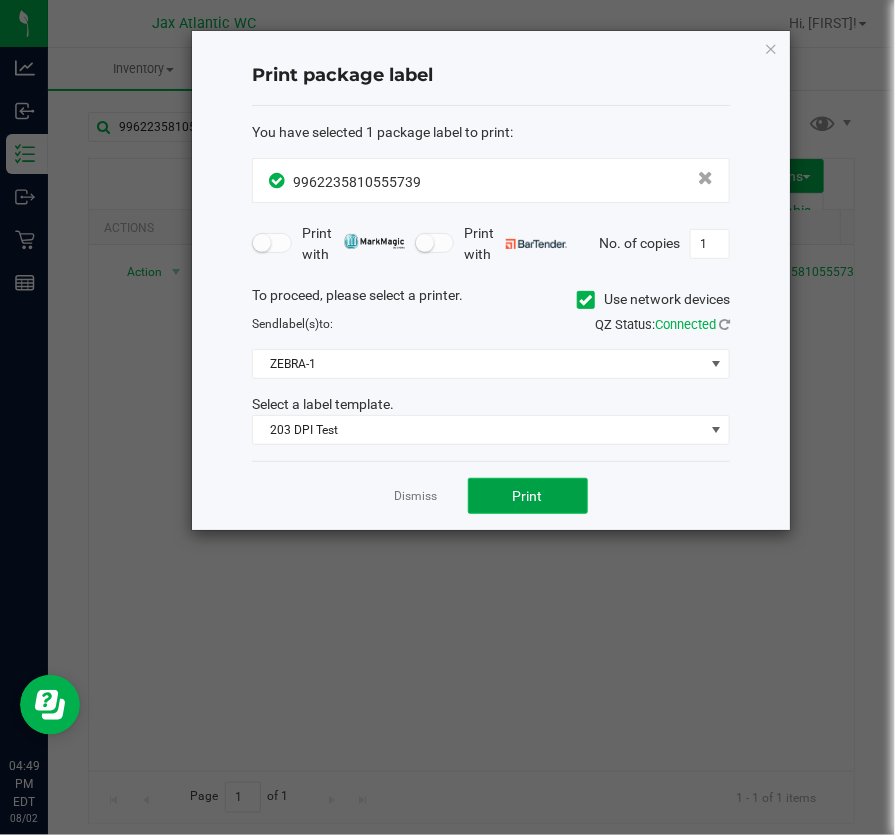 click on "Print" 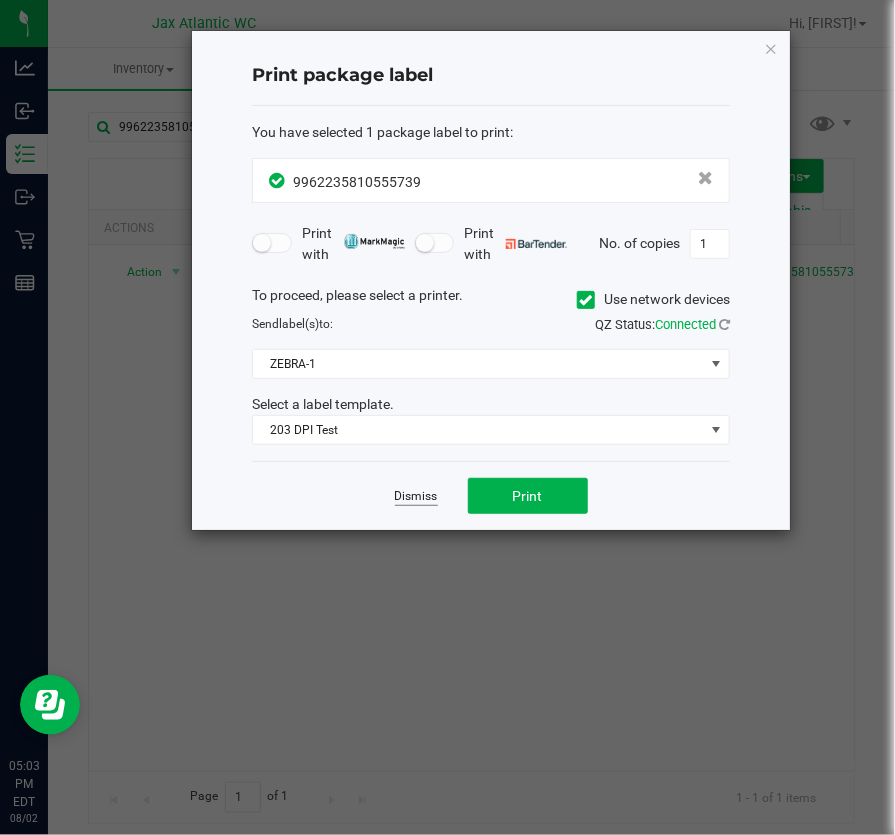 click on "Dismiss" 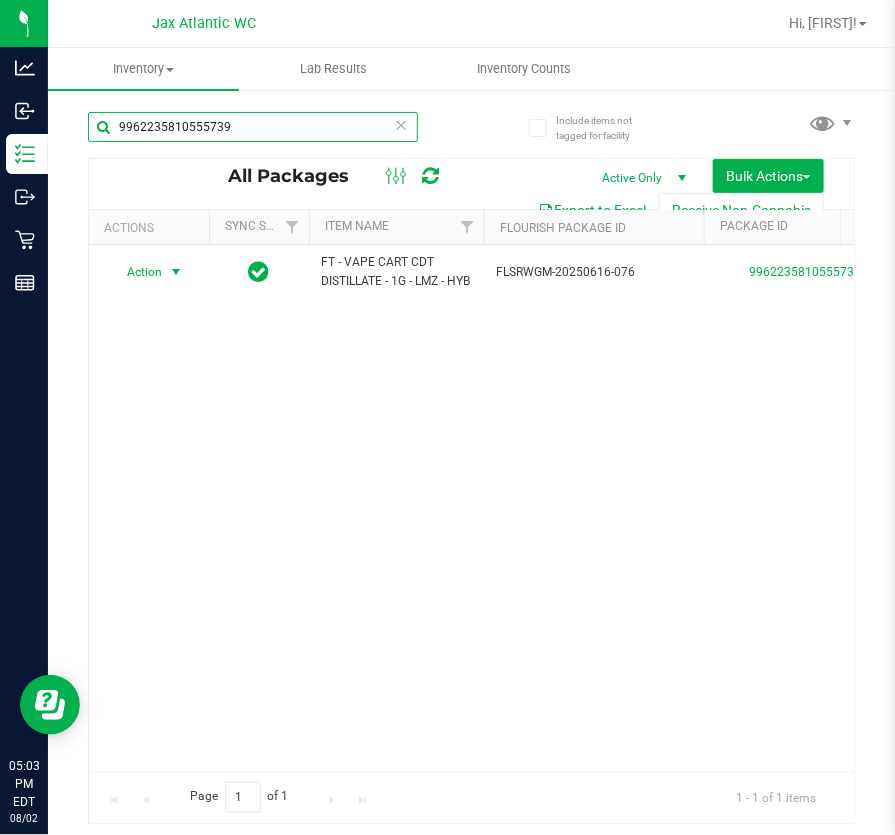 click on "9962235810555739" at bounding box center [253, 127] 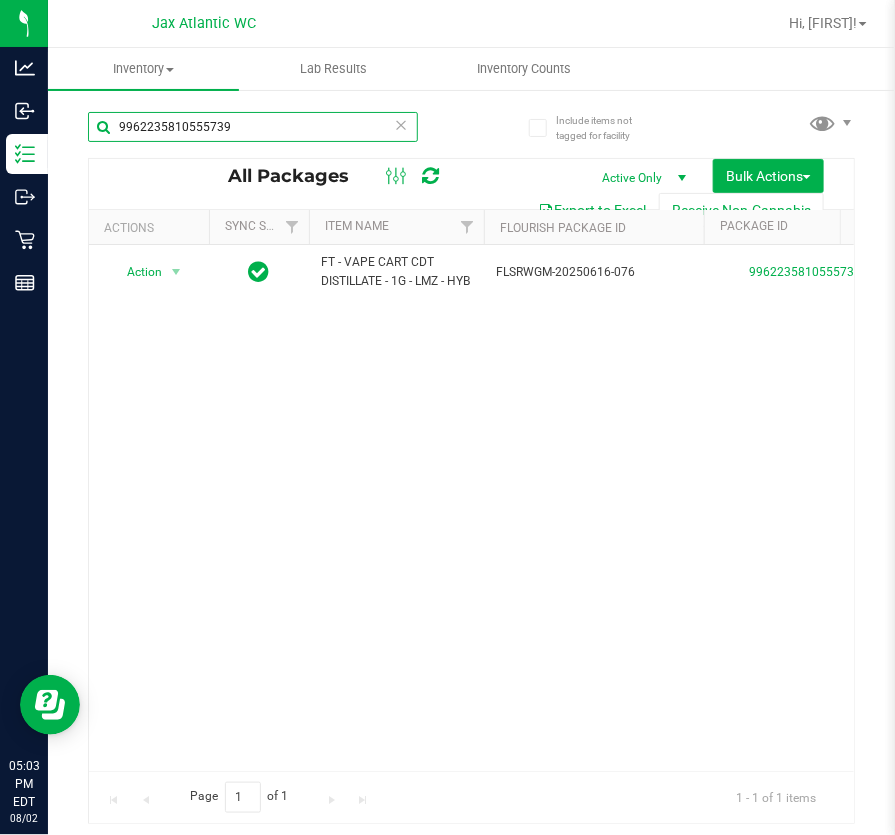click on "9962235810555739" at bounding box center [253, 127] 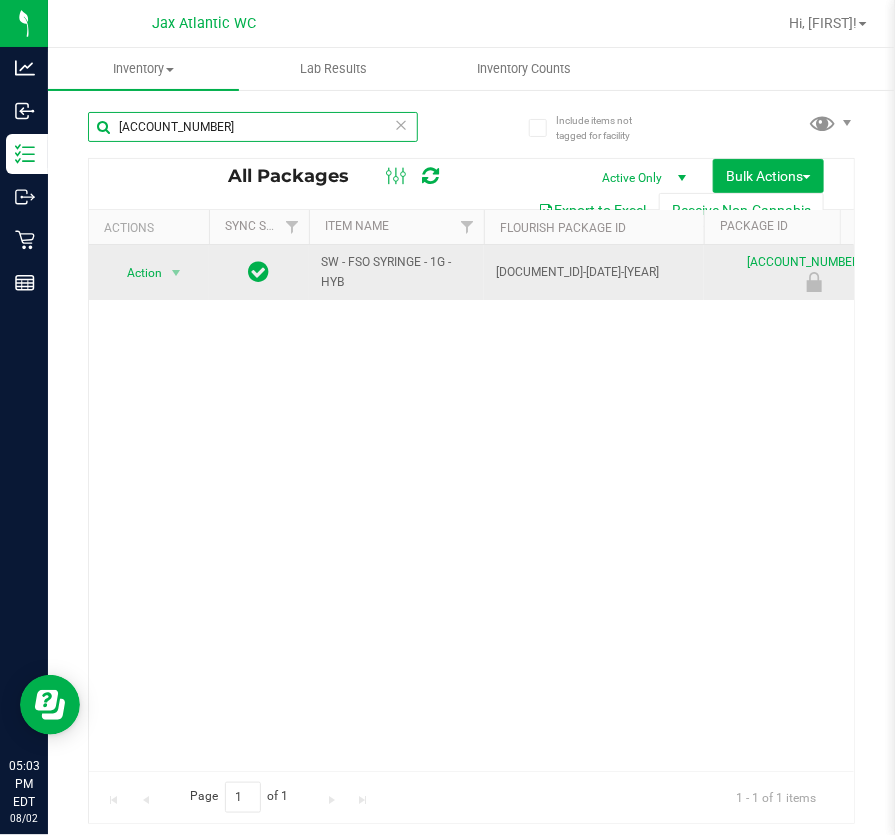 type on "[ACCOUNT_NUMBER]" 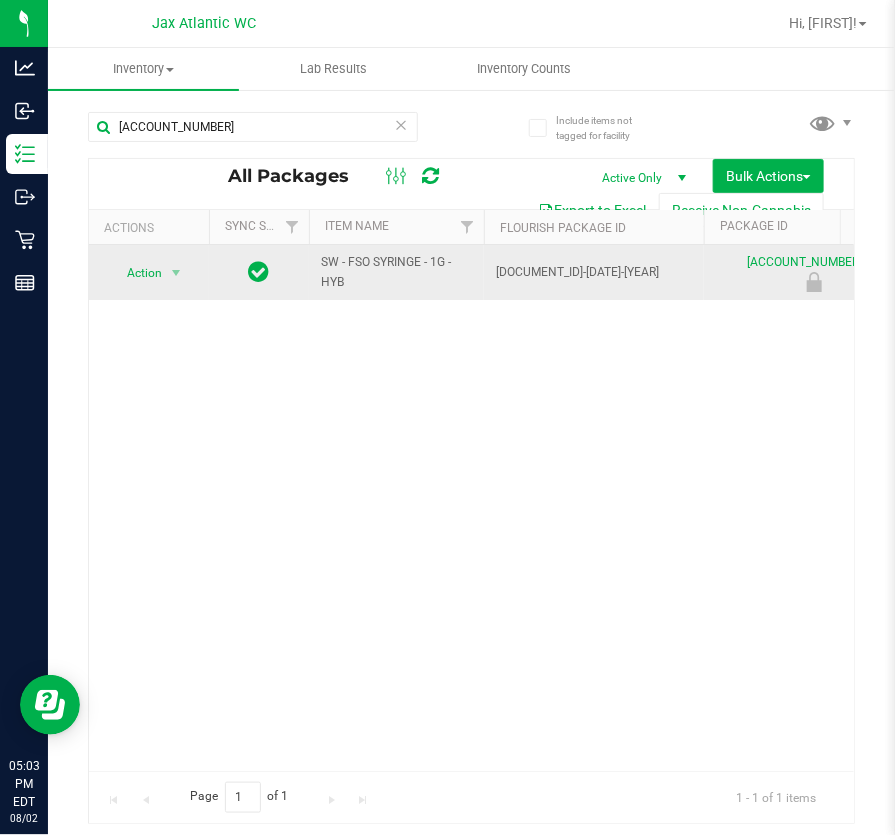 click on "Action" at bounding box center [136, 273] 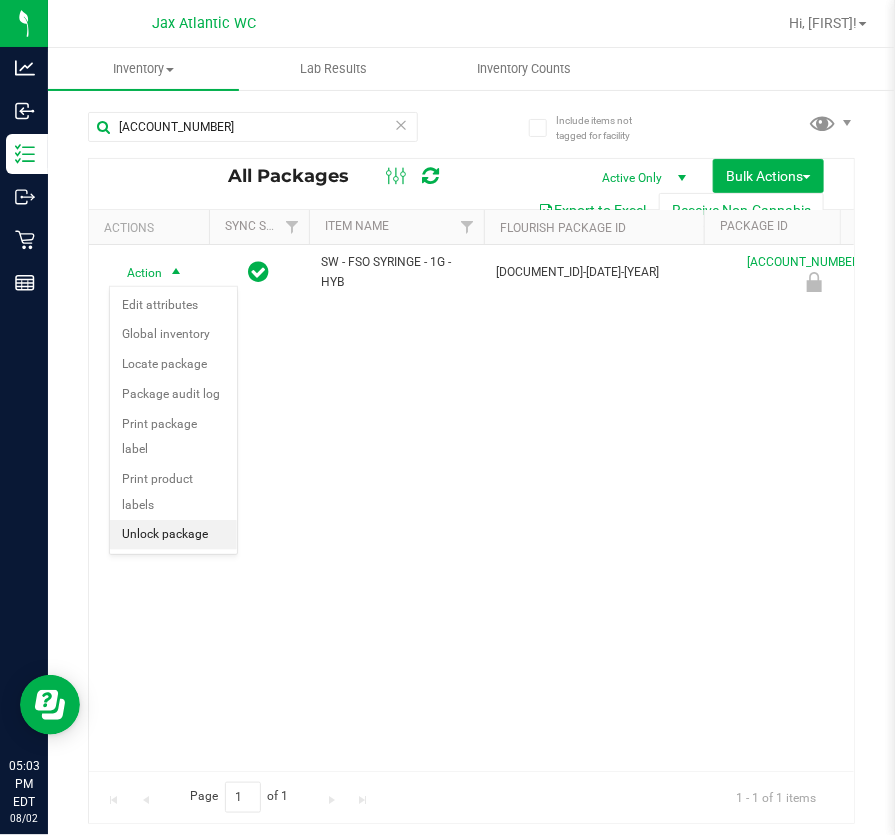 click on "Unlock package" at bounding box center (173, 535) 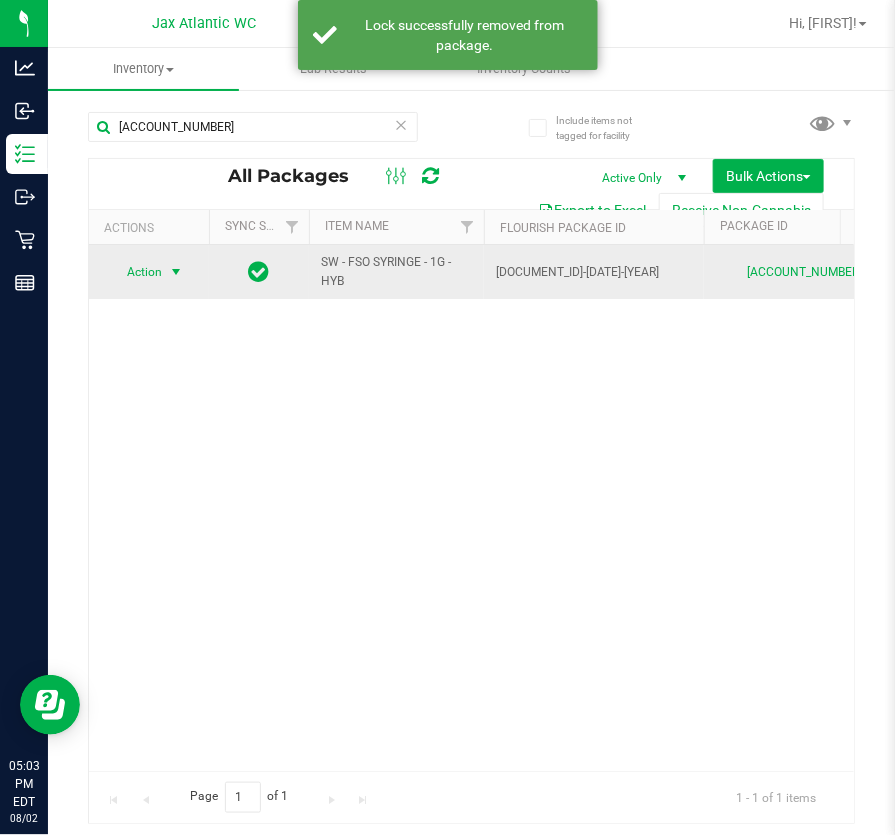 click at bounding box center (176, 272) 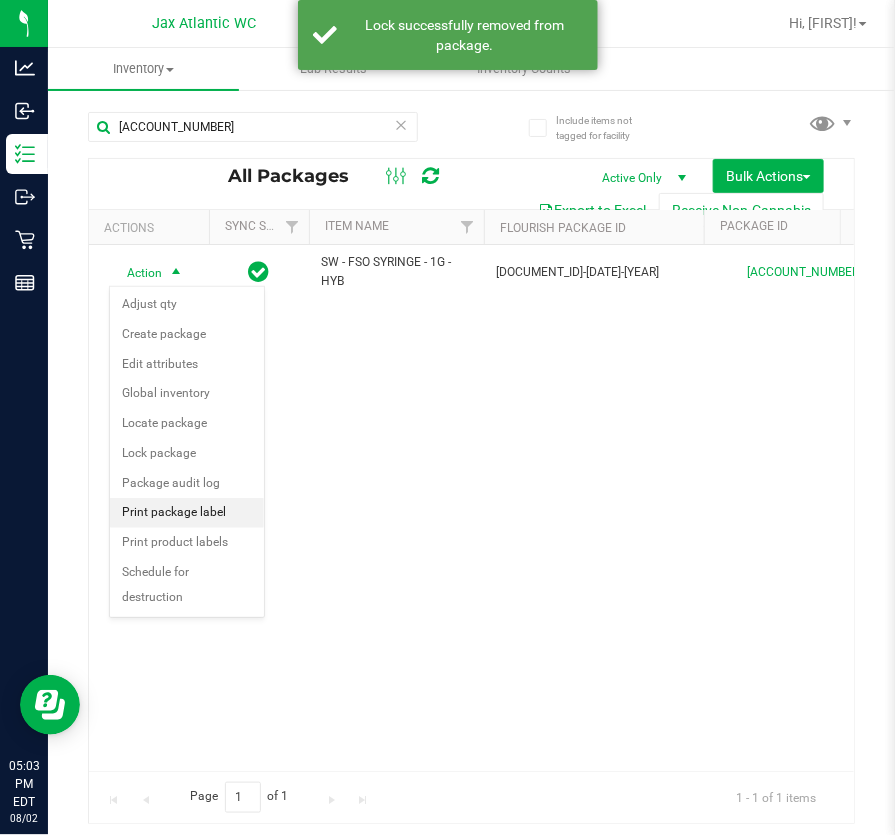 click on "Print package label" at bounding box center (187, 513) 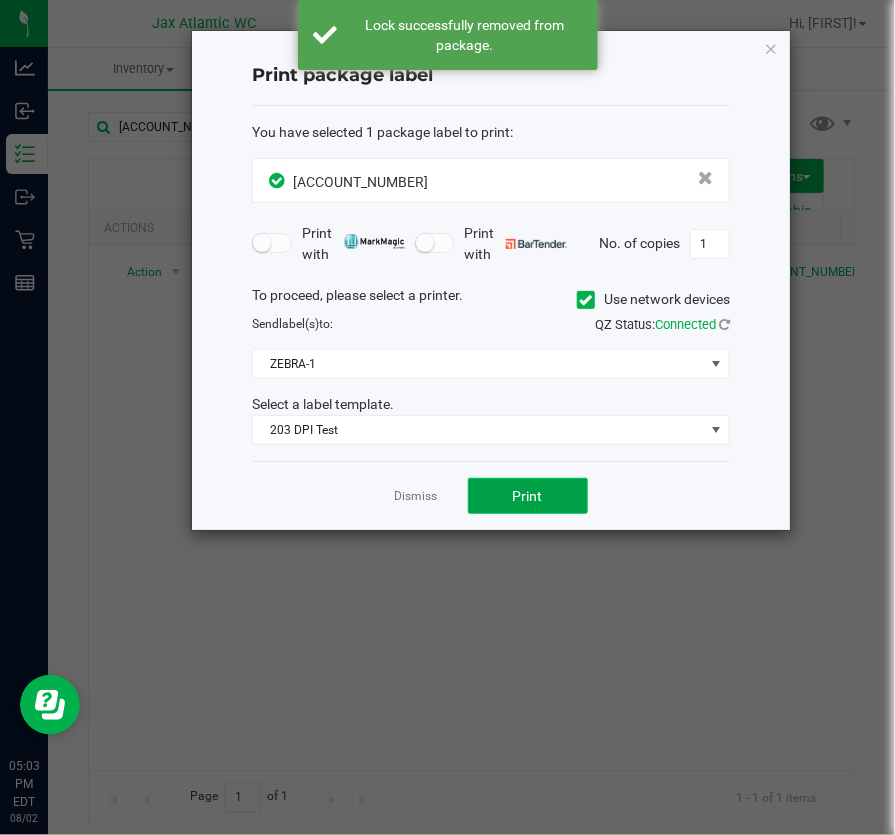 click on "Print" 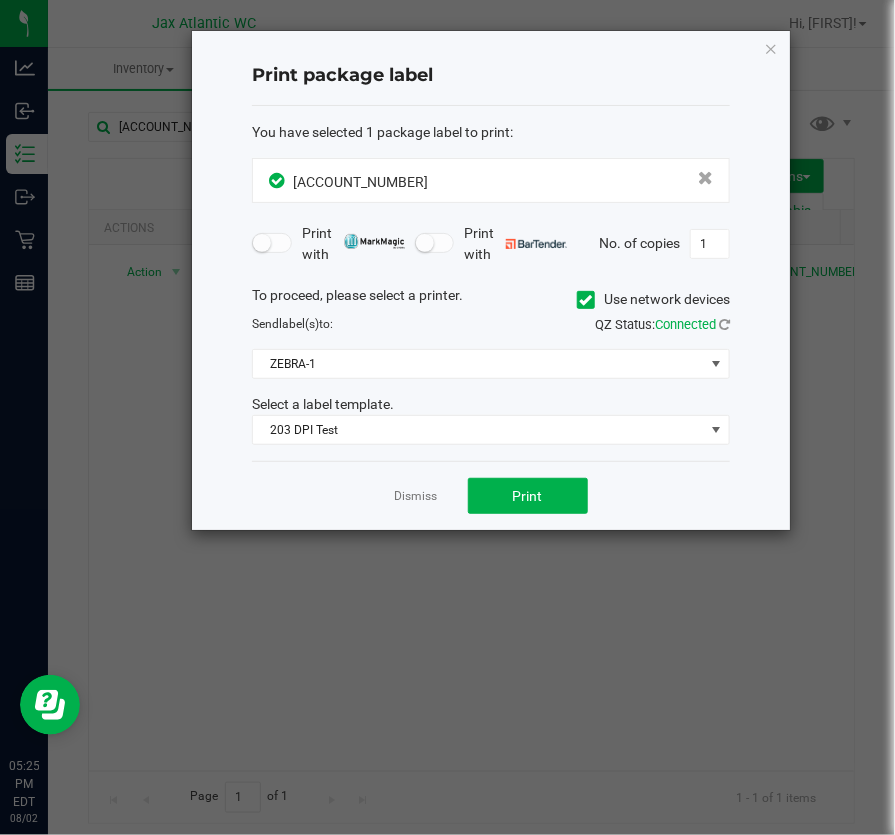 click on "Dismiss" 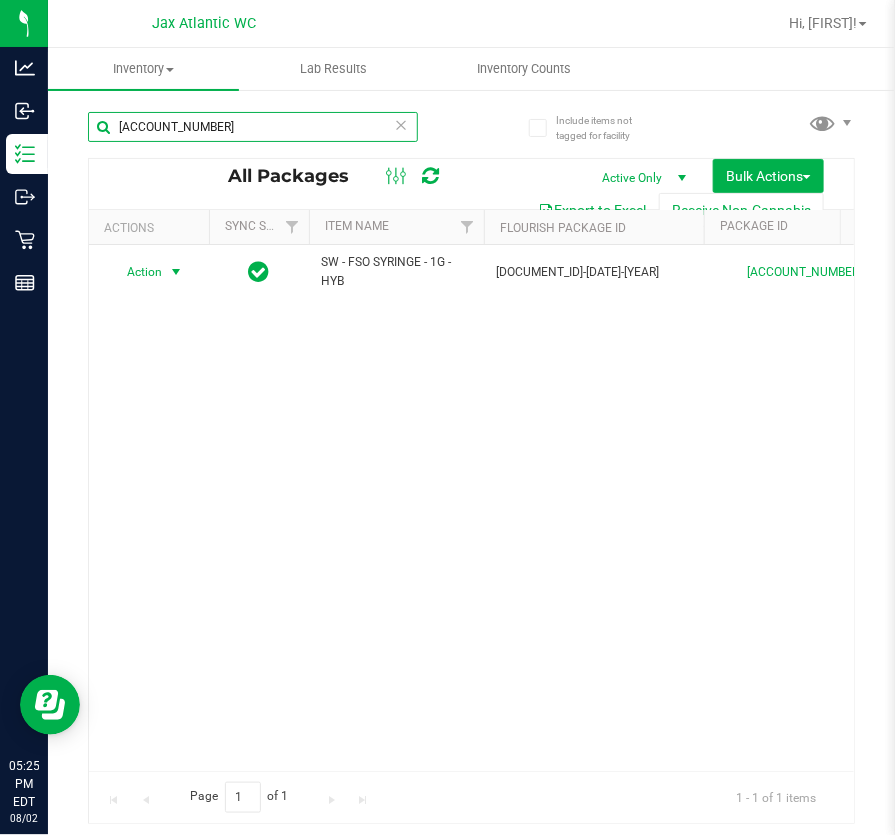click on "[ACCOUNT_NUMBER]" at bounding box center (253, 127) 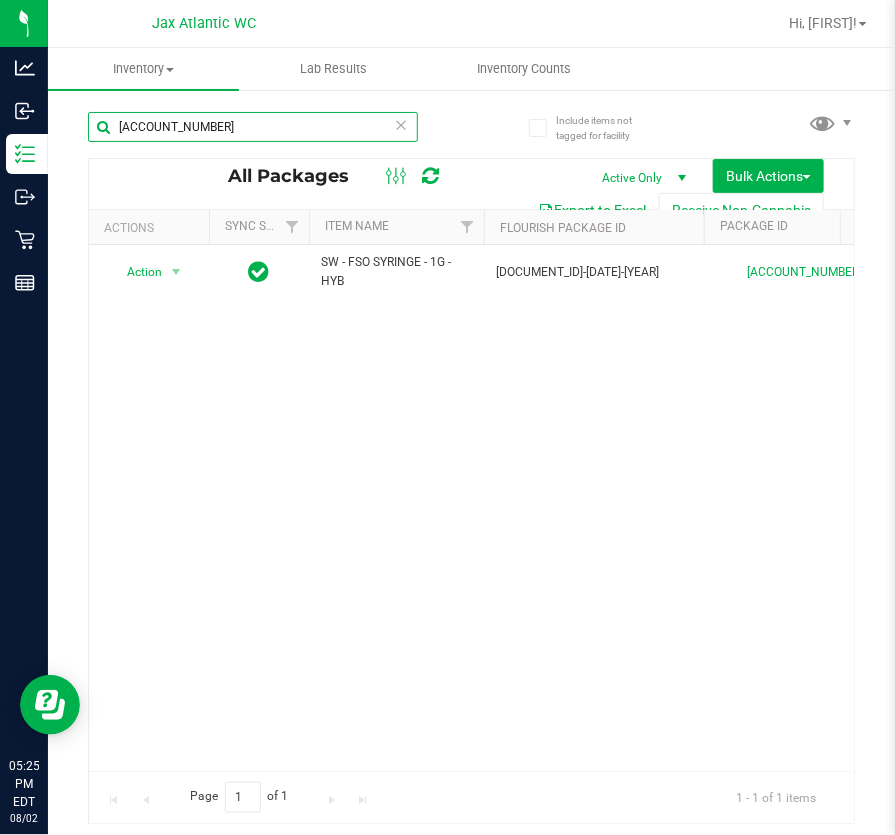 drag, startPoint x: 227, startPoint y: 132, endPoint x: 244, endPoint y: 133, distance: 17.029387 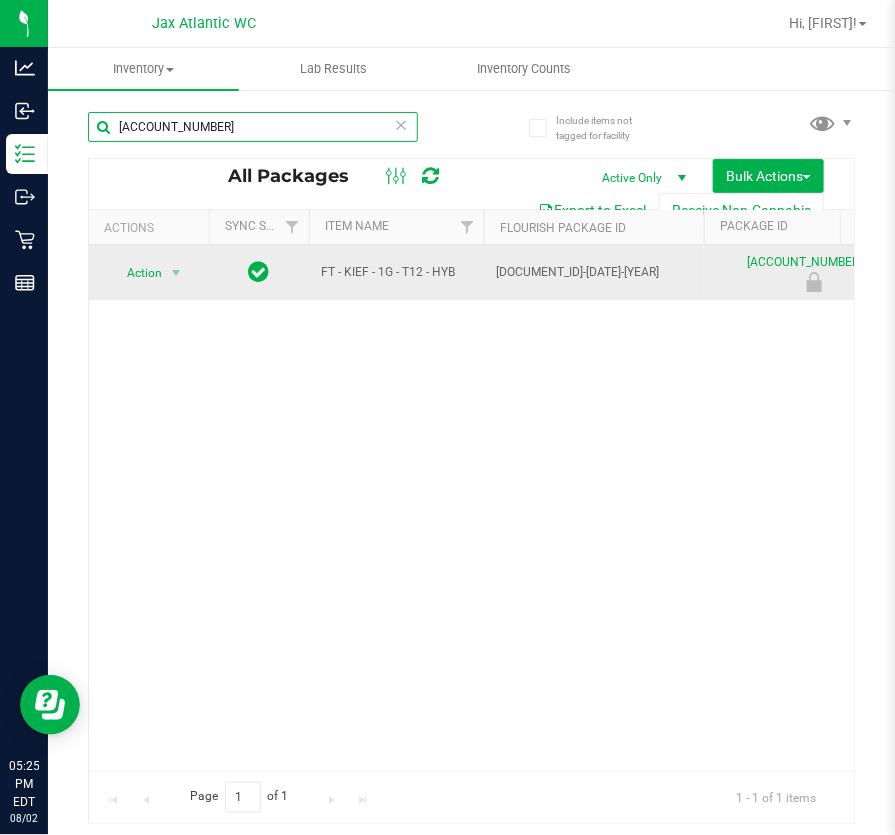 type on "[ACCOUNT_NUMBER]" 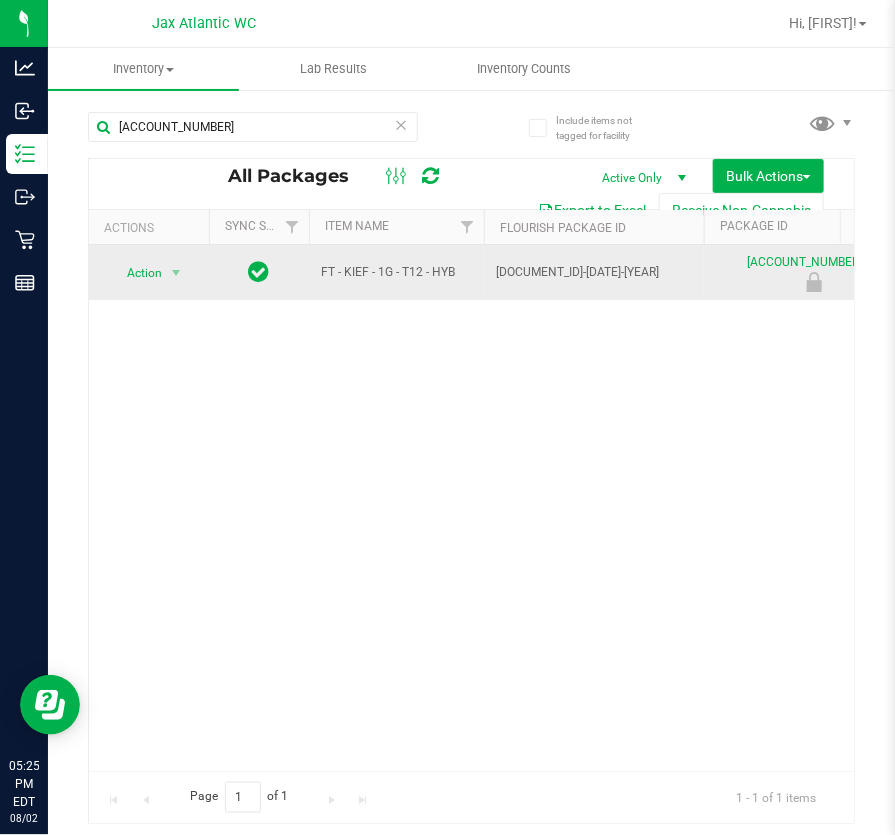 click on "Action Action Edit attributes Global inventory Locate package Package audit log Print package label Print product labels Unlock package" at bounding box center [149, 272] 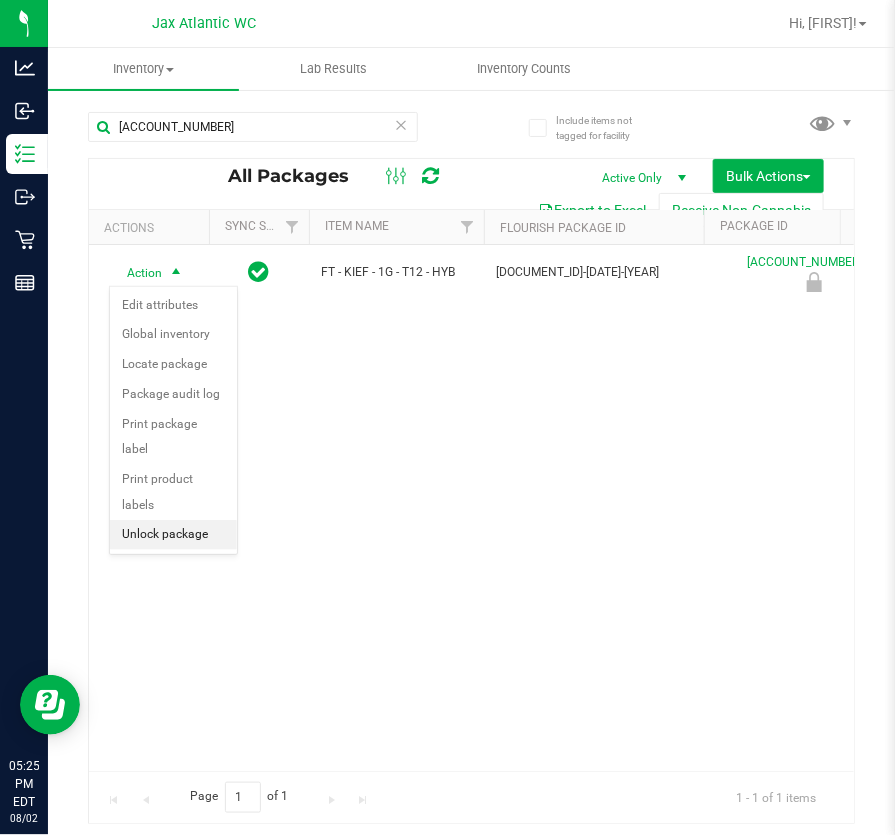click on "Unlock package" at bounding box center [173, 535] 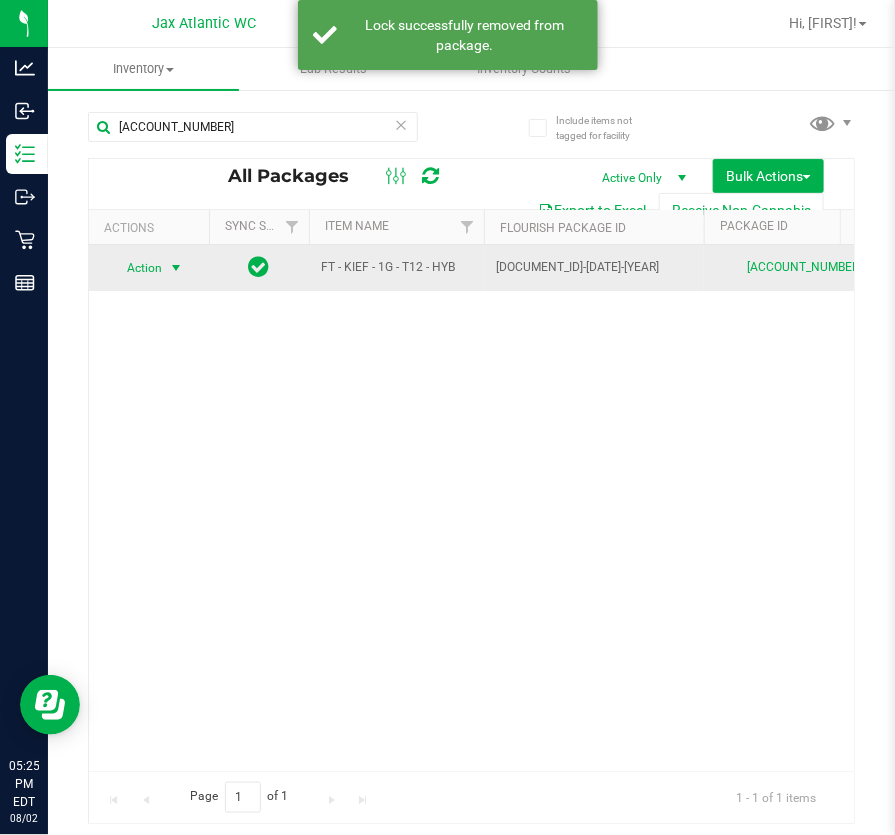 click at bounding box center [176, 268] 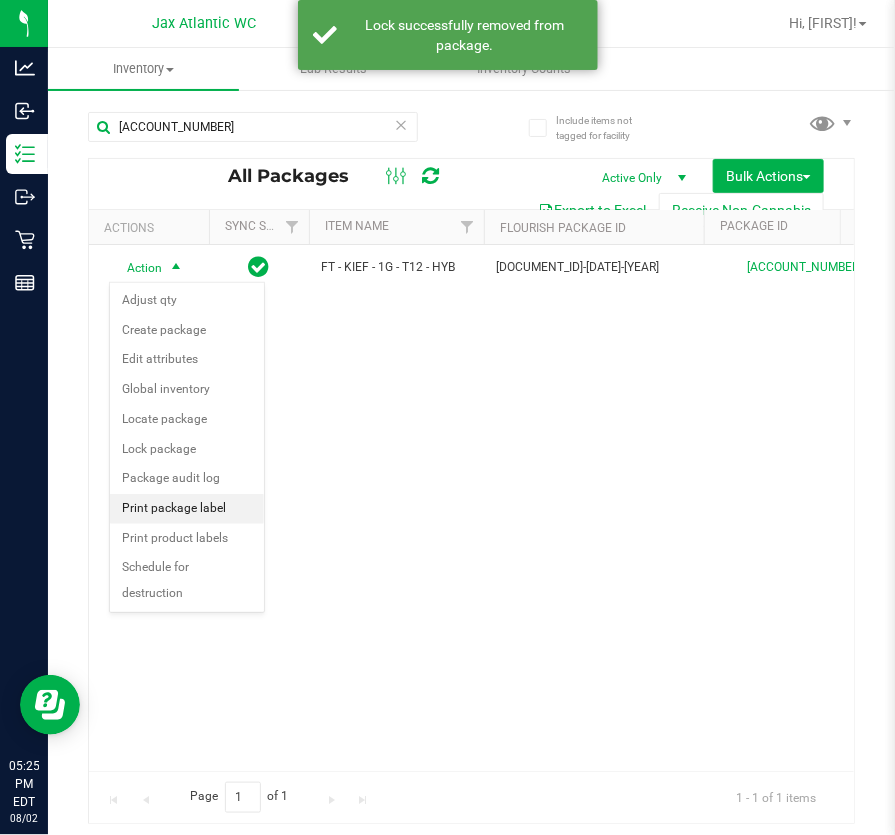 click on "Print package label" at bounding box center (187, 509) 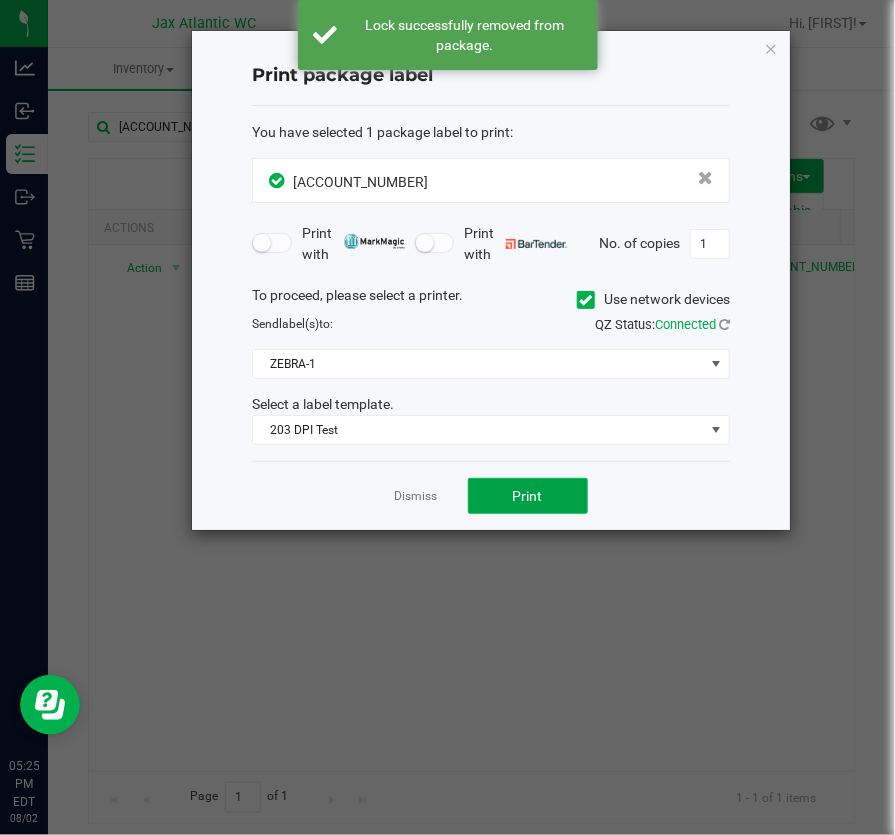 click on "Print" 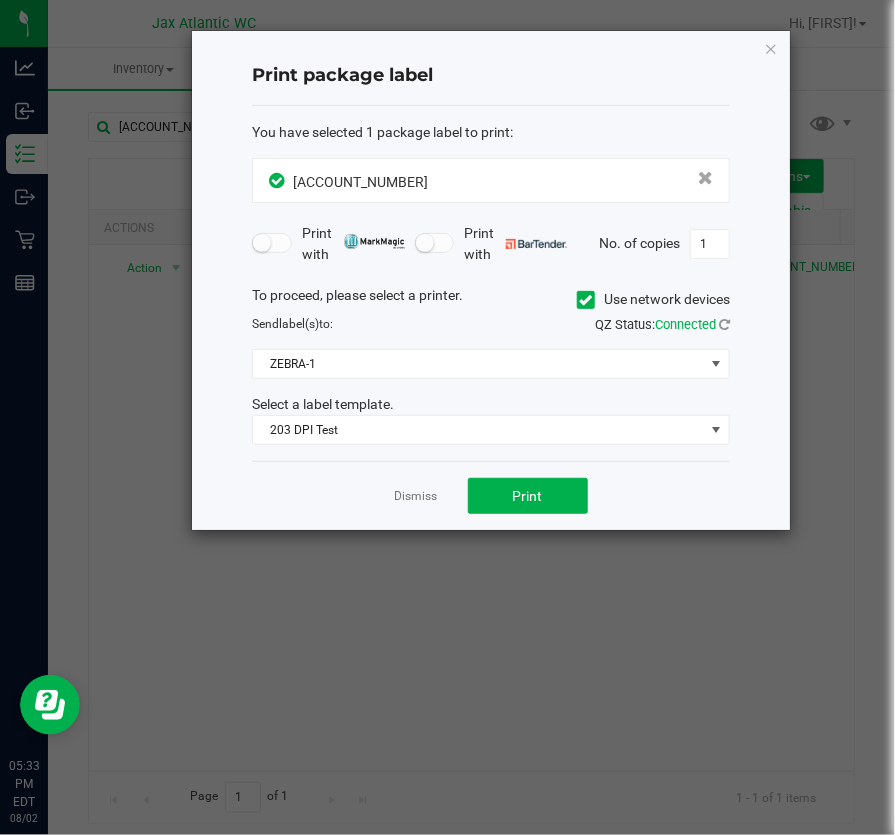 click on "Dismiss   Print" 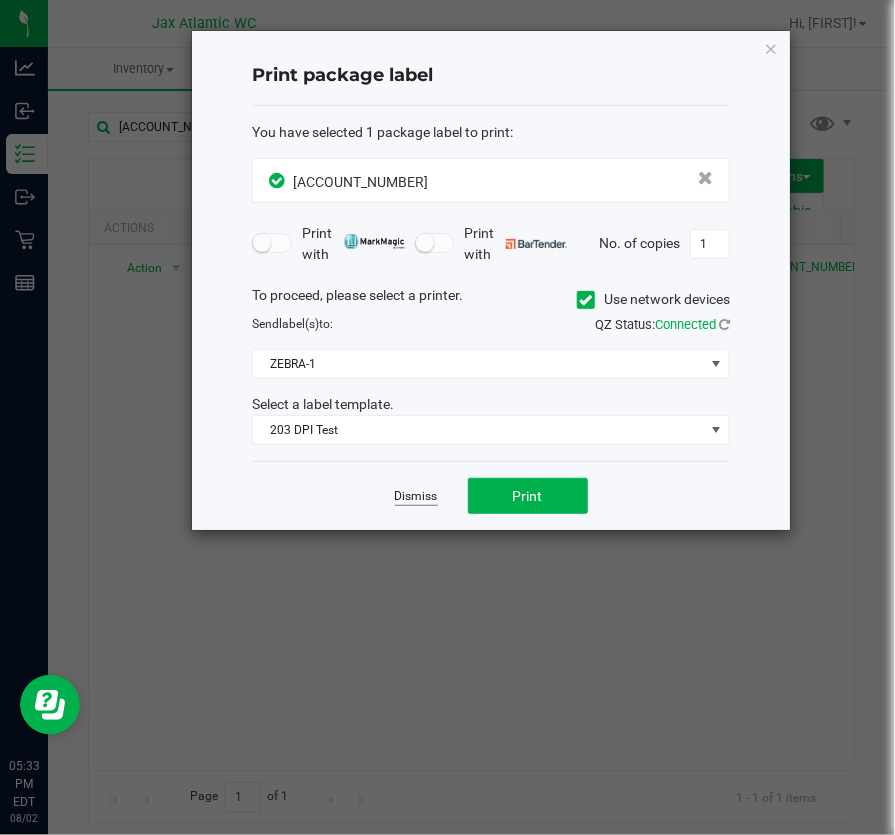 click on "Dismiss" 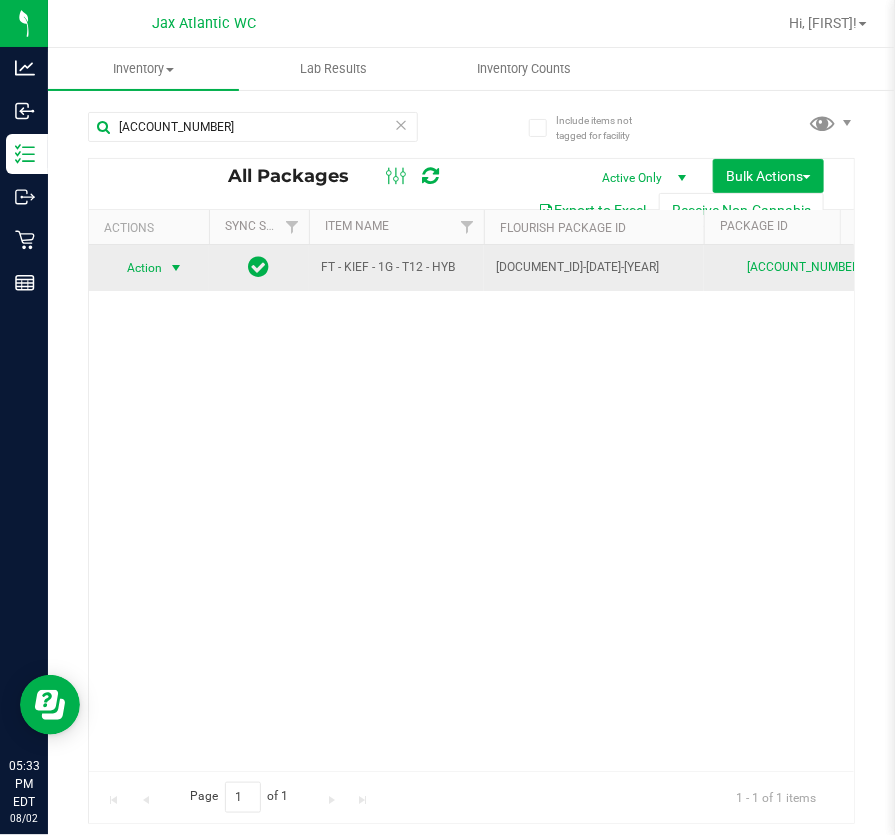 click on "Action" at bounding box center (136, 268) 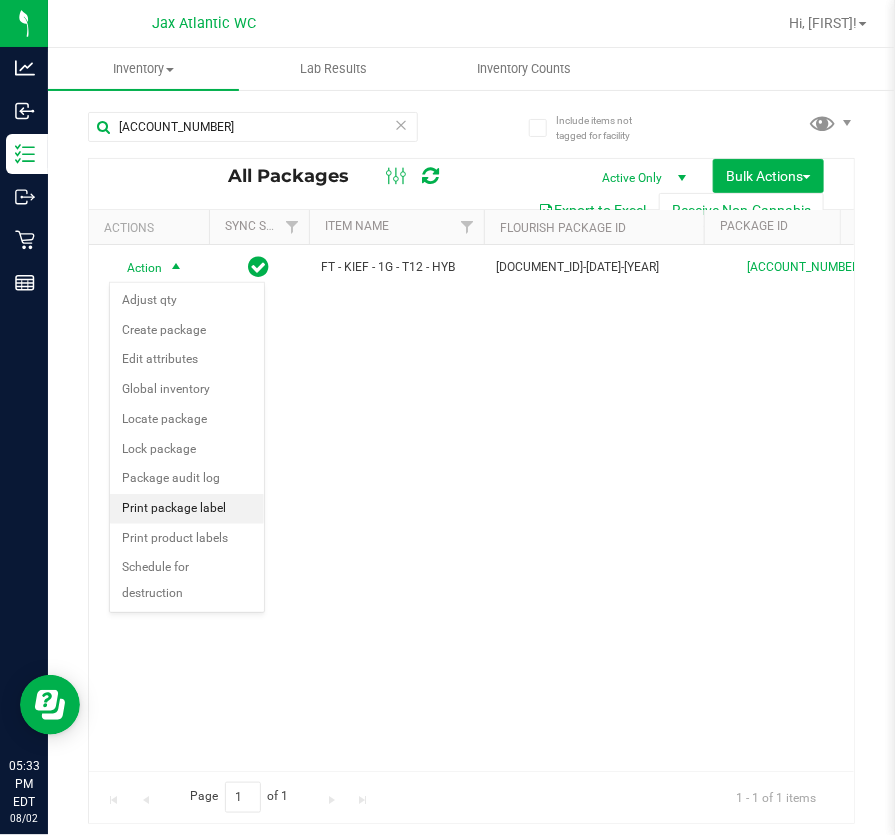 click on "Print package label" at bounding box center [187, 509] 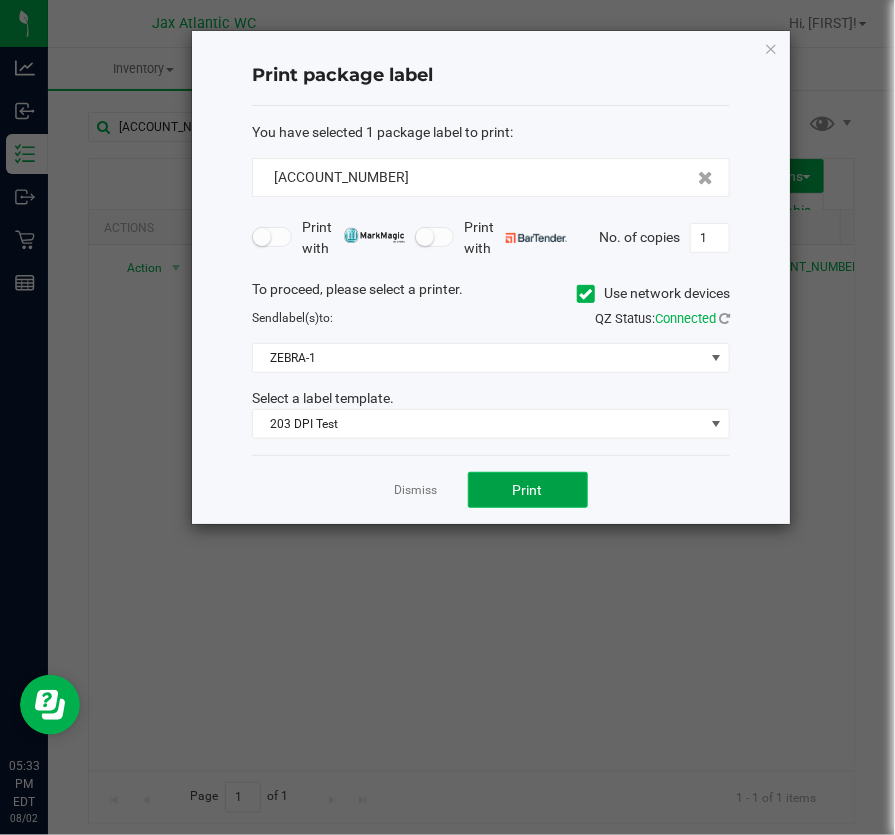 click on "Print" 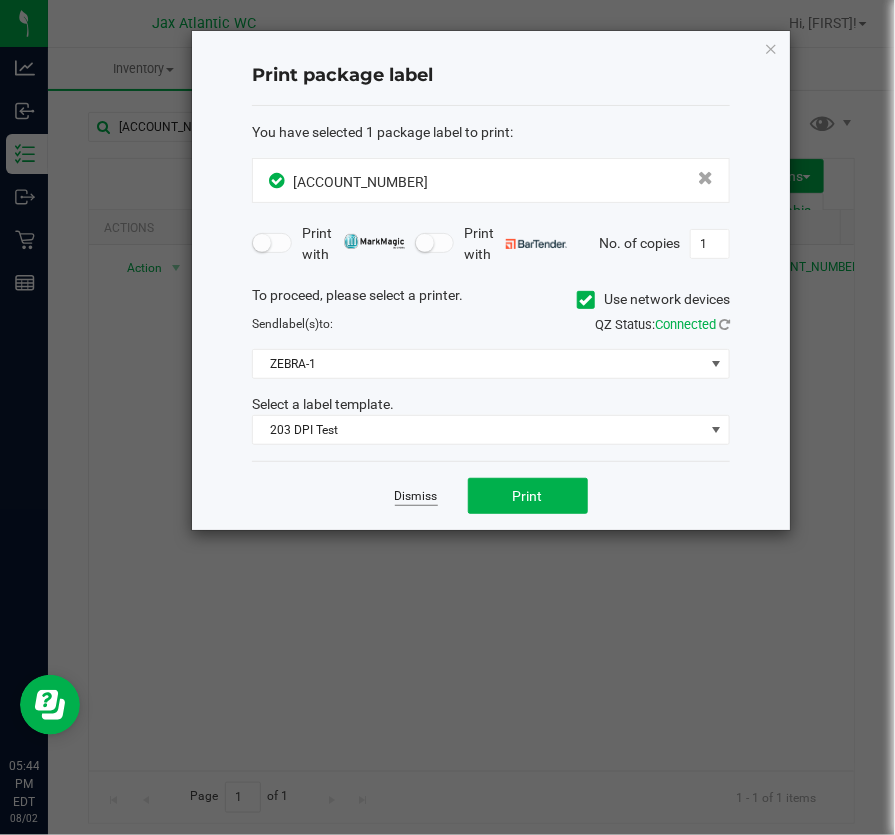 click on "Dismiss" 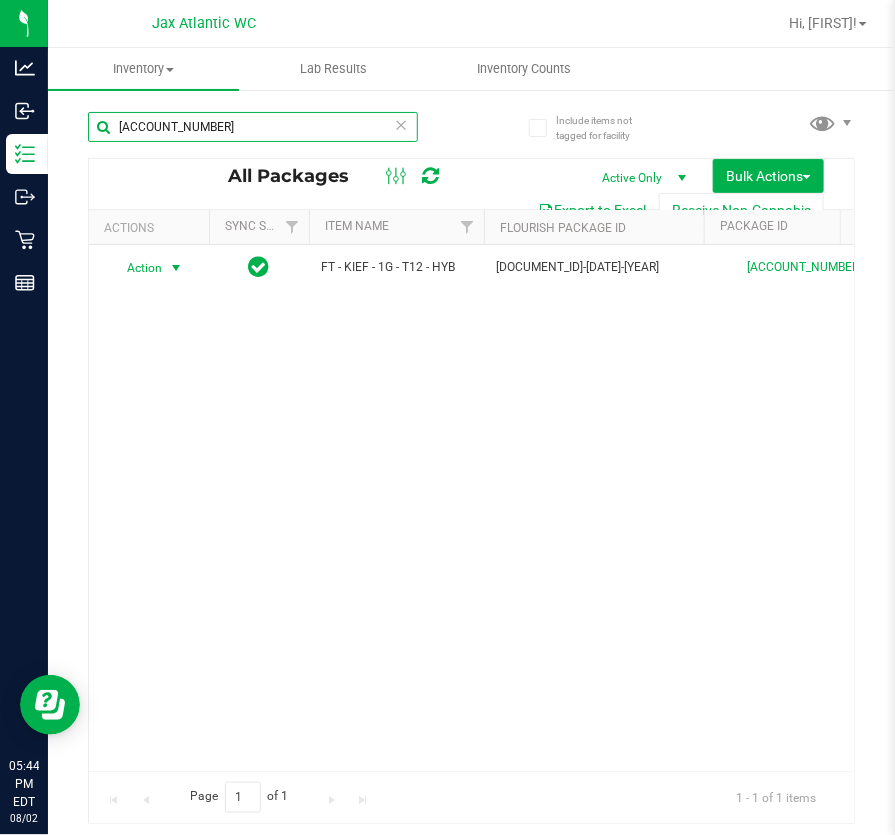 click on "[ACCOUNT_NUMBER]" at bounding box center [253, 127] 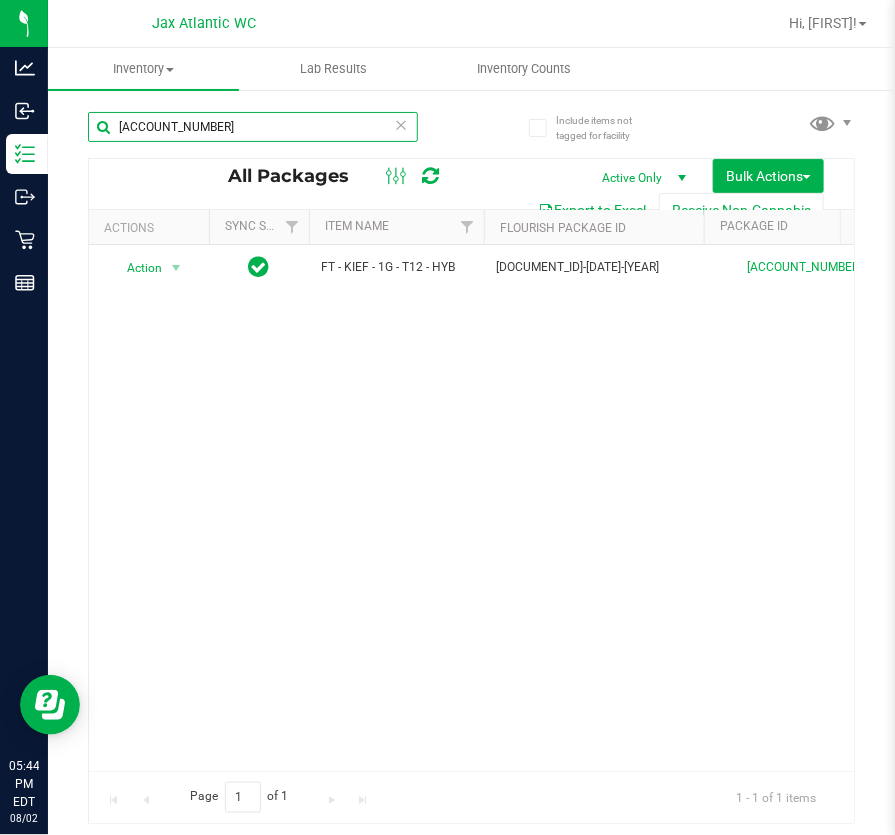 click on "[ACCOUNT_NUMBER]" at bounding box center [253, 127] 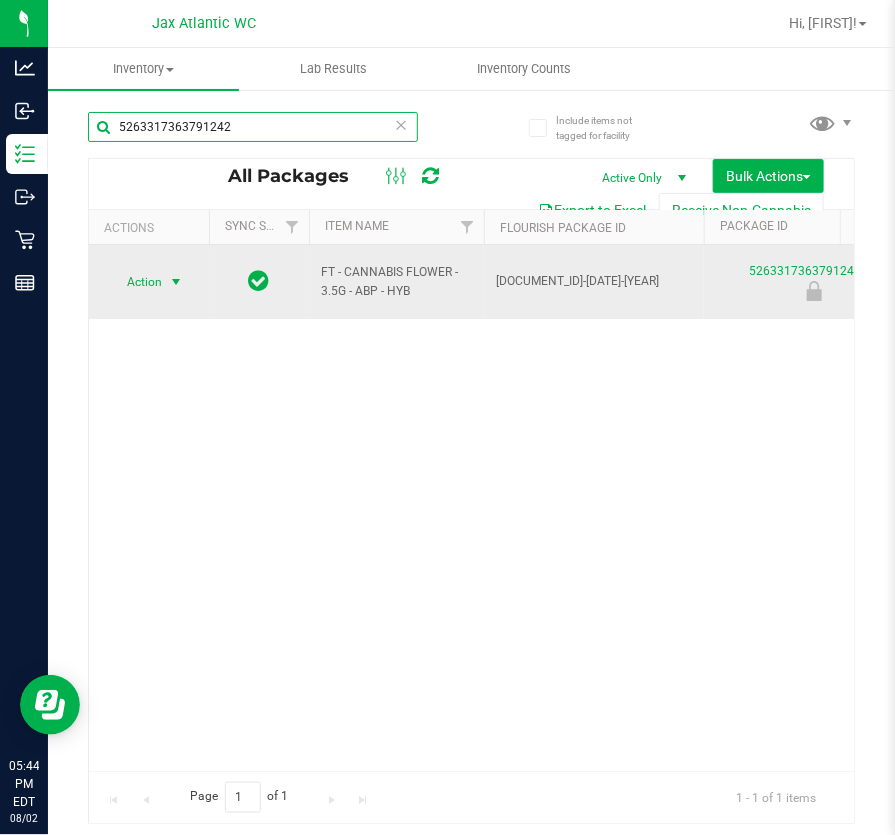 type on "5263317363791242" 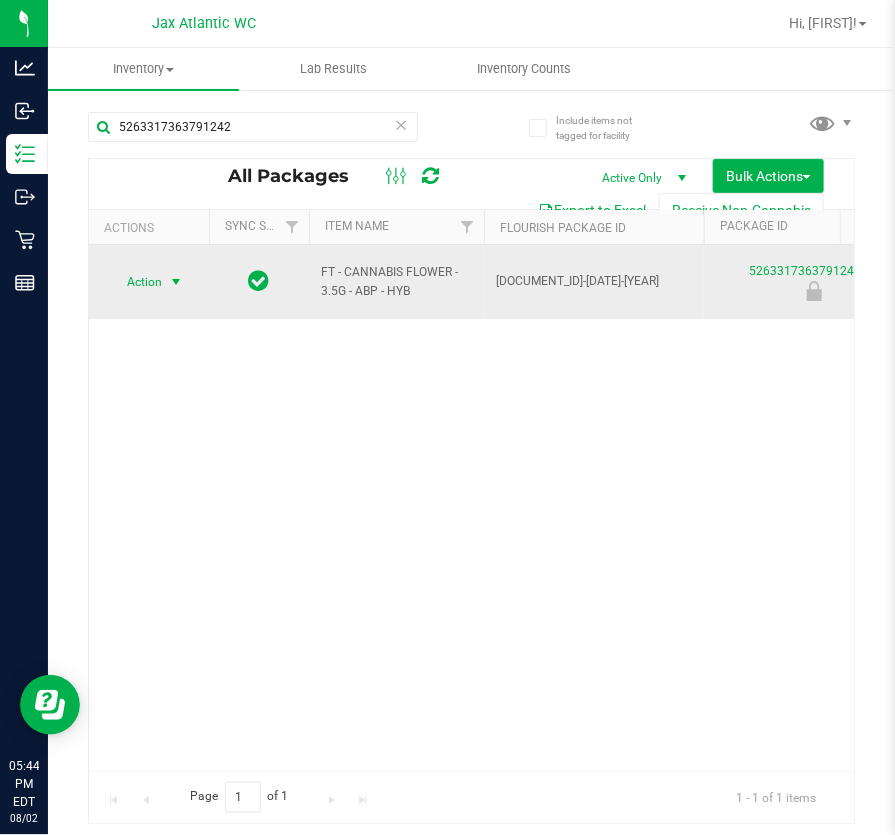 click at bounding box center [176, 282] 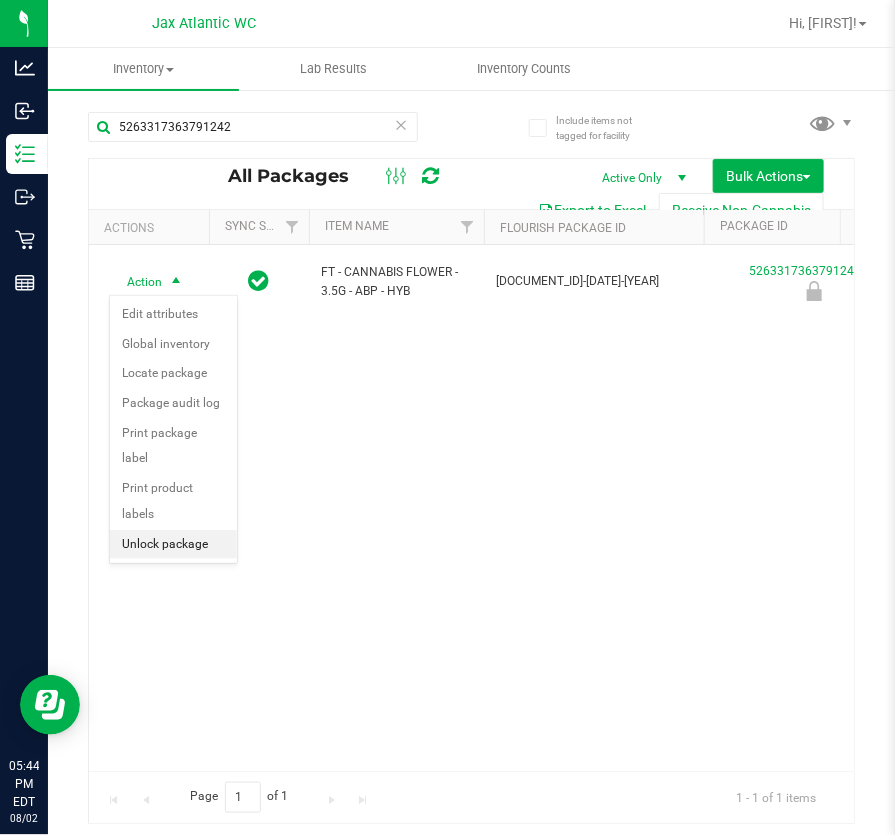 click on "Unlock package" at bounding box center [173, 545] 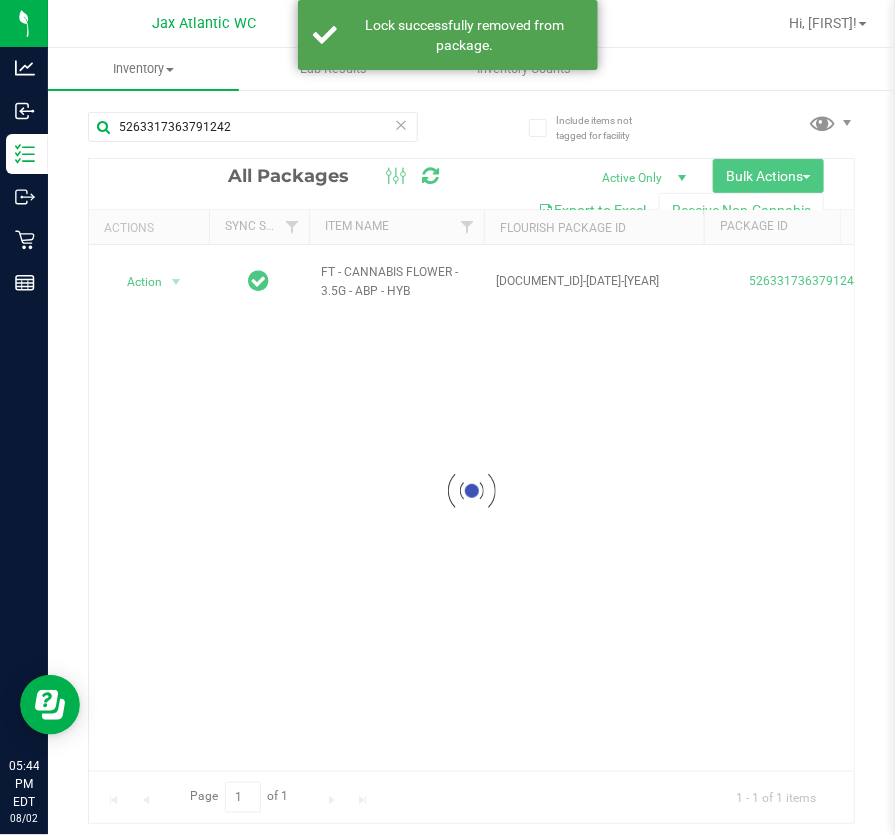 click at bounding box center [471, 491] 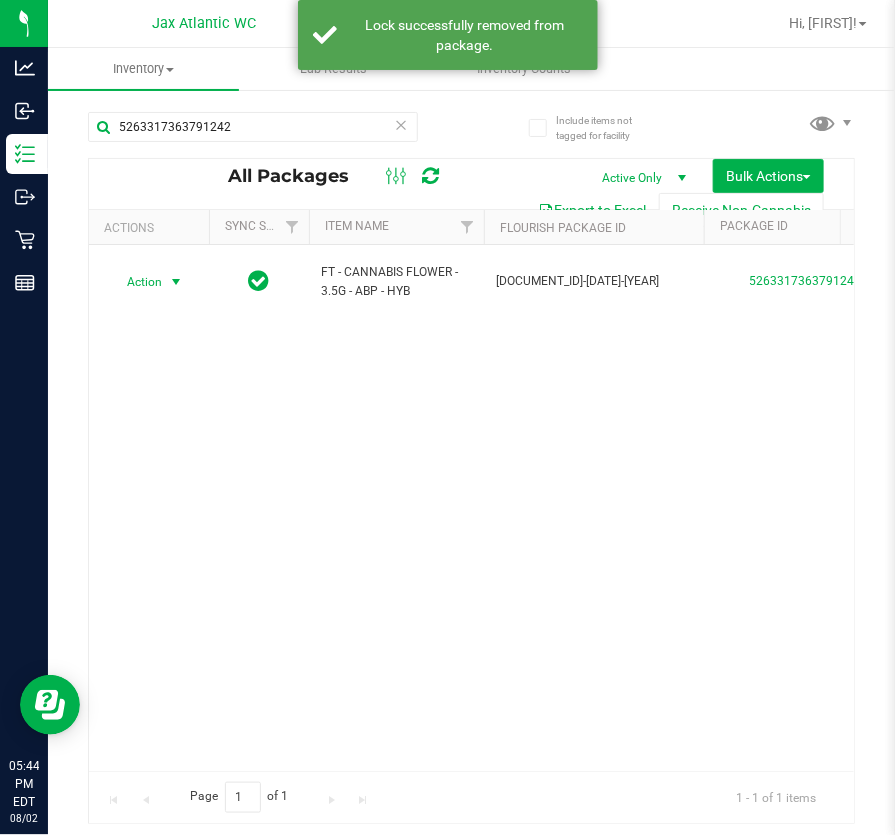 click at bounding box center (176, 282) 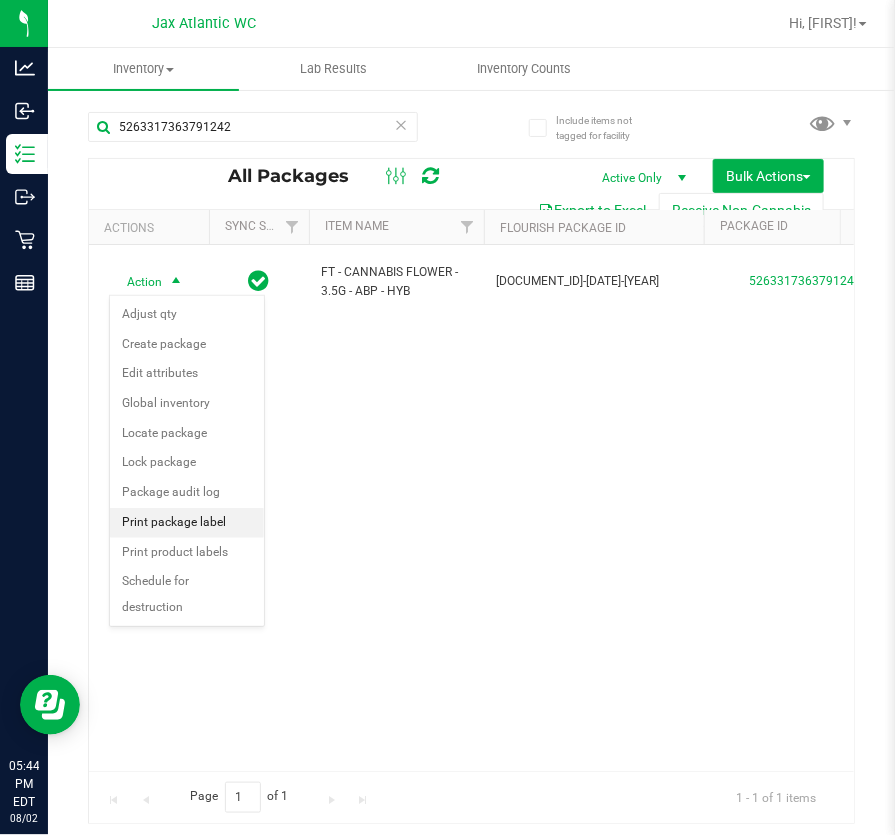 click on "Print package label" at bounding box center (187, 523) 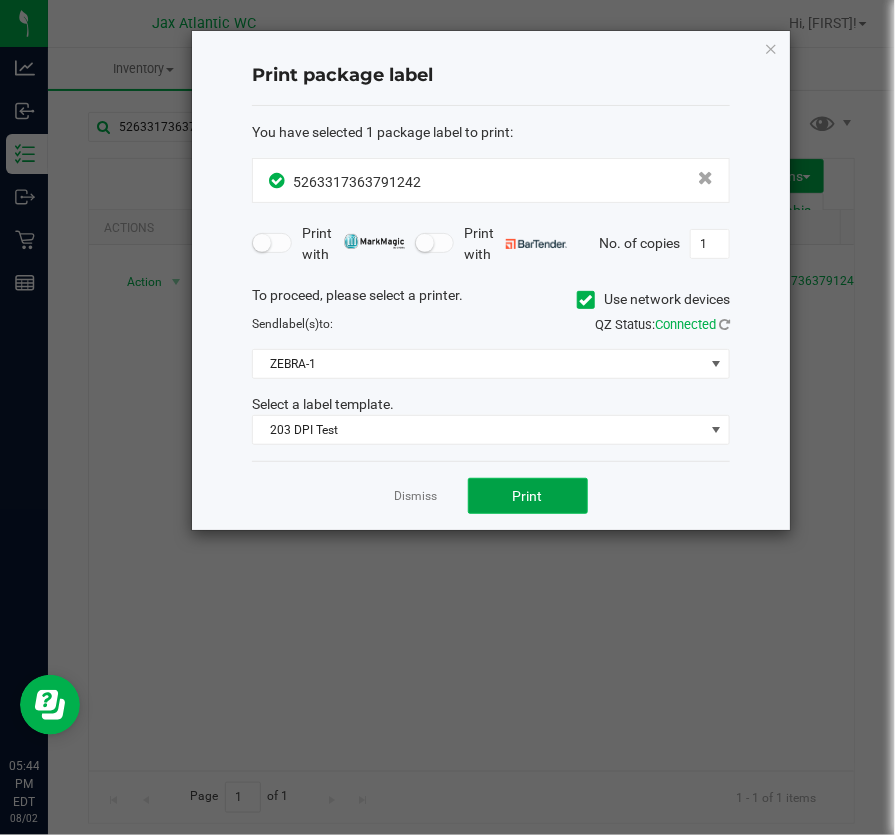 click on "Print" 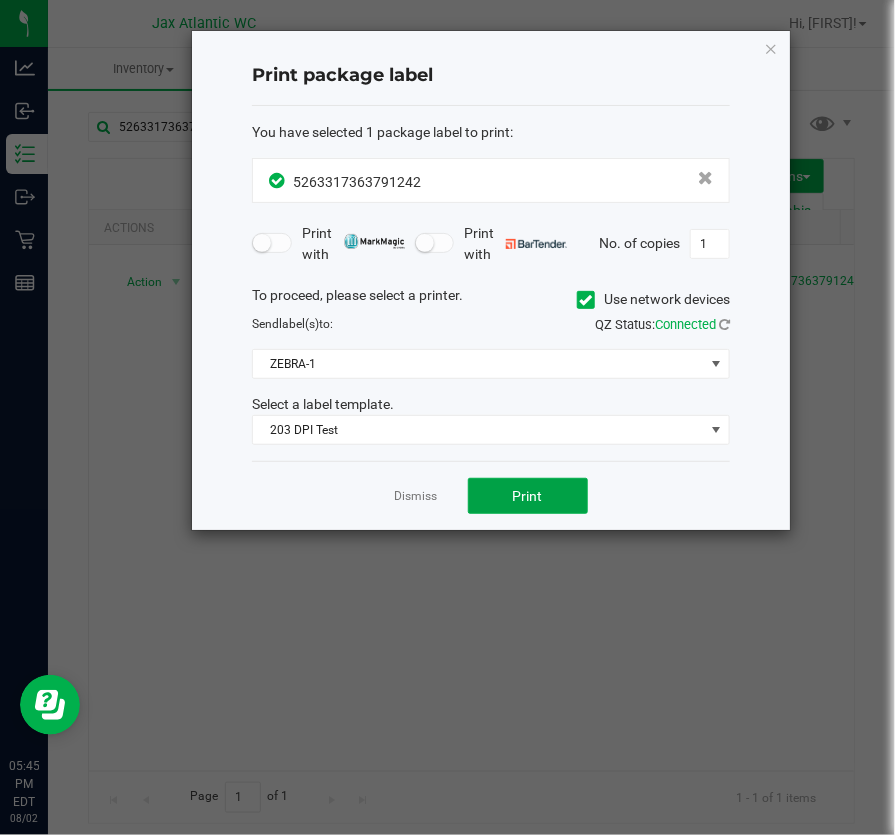drag, startPoint x: 492, startPoint y: 511, endPoint x: 557, endPoint y: 663, distance: 165.31485 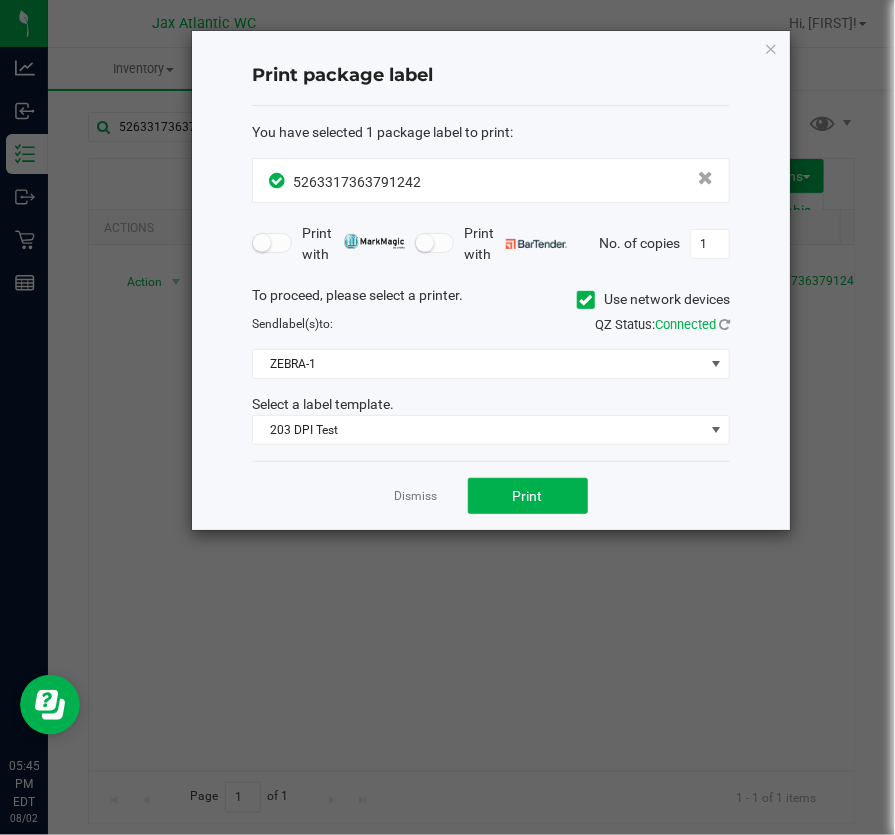 click on "Dismiss   Print" 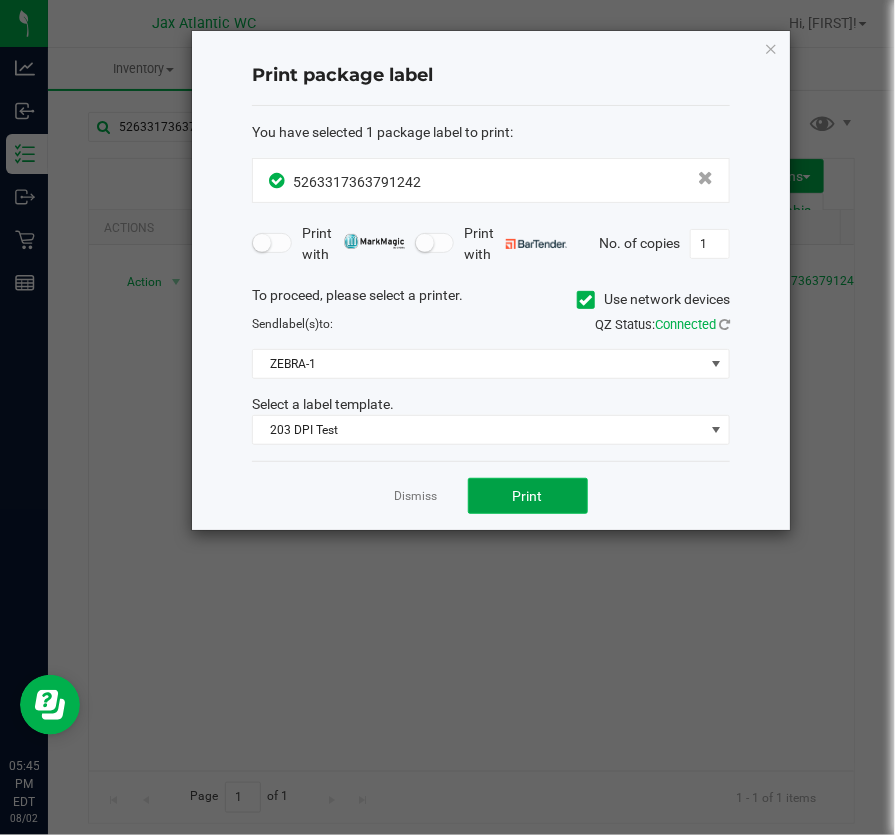 click on "Print" 